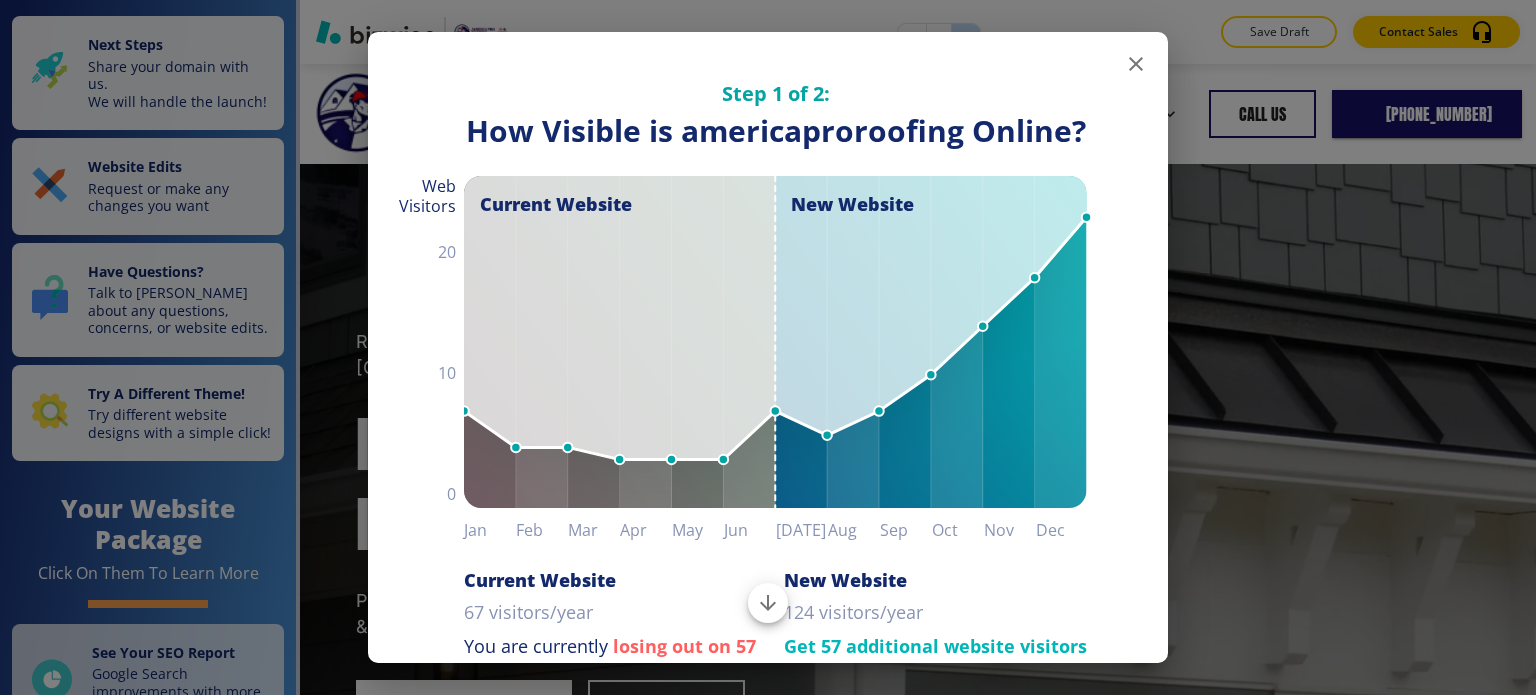 scroll, scrollTop: 0, scrollLeft: 0, axis: both 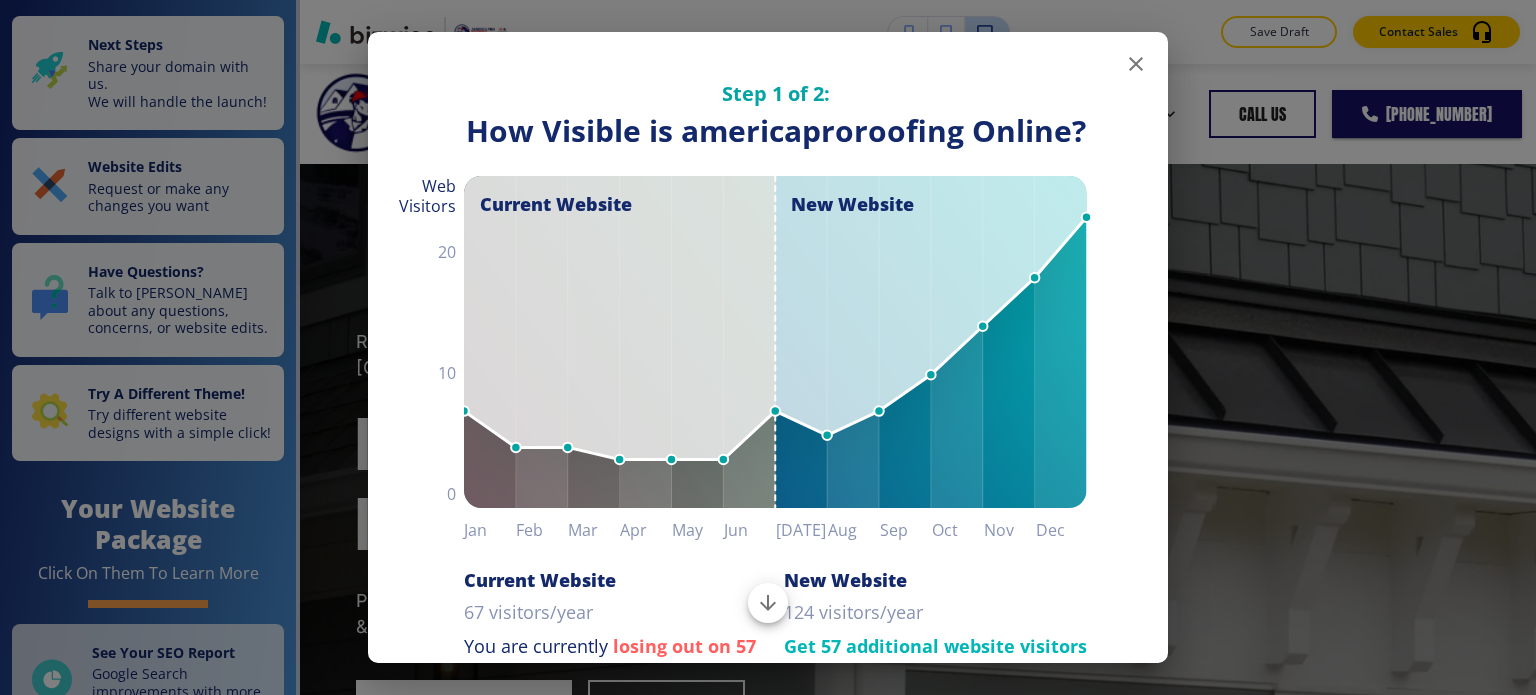 click 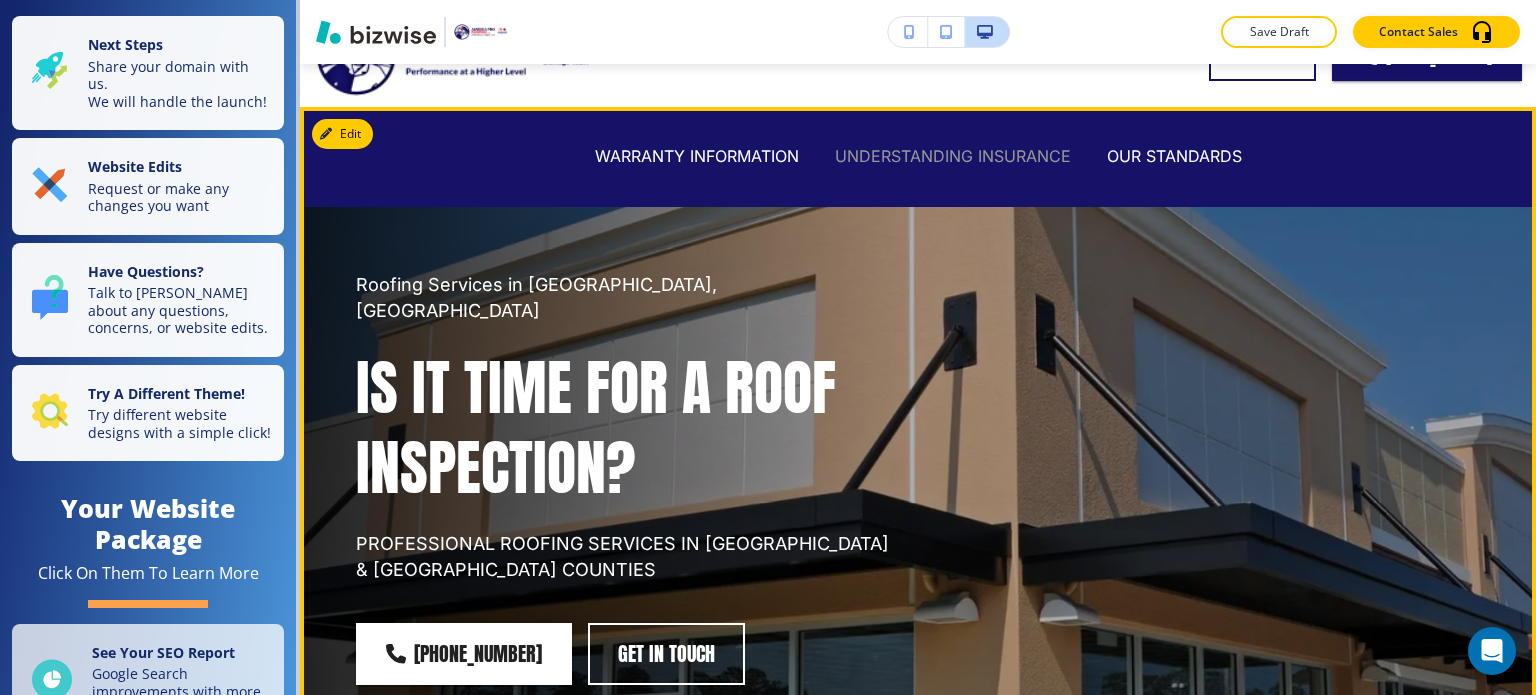 scroll, scrollTop: 0, scrollLeft: 0, axis: both 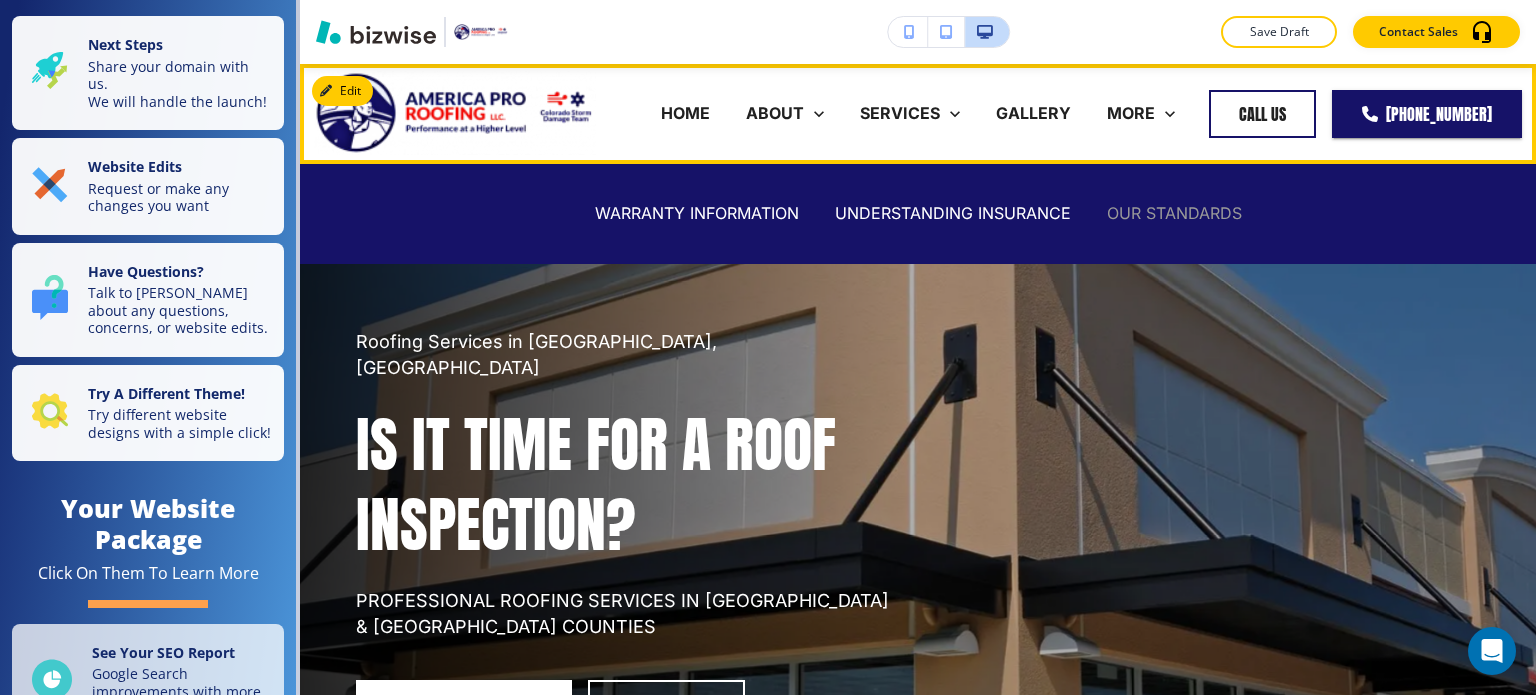 click on "OUR STANDARDS" at bounding box center (1174, 213) 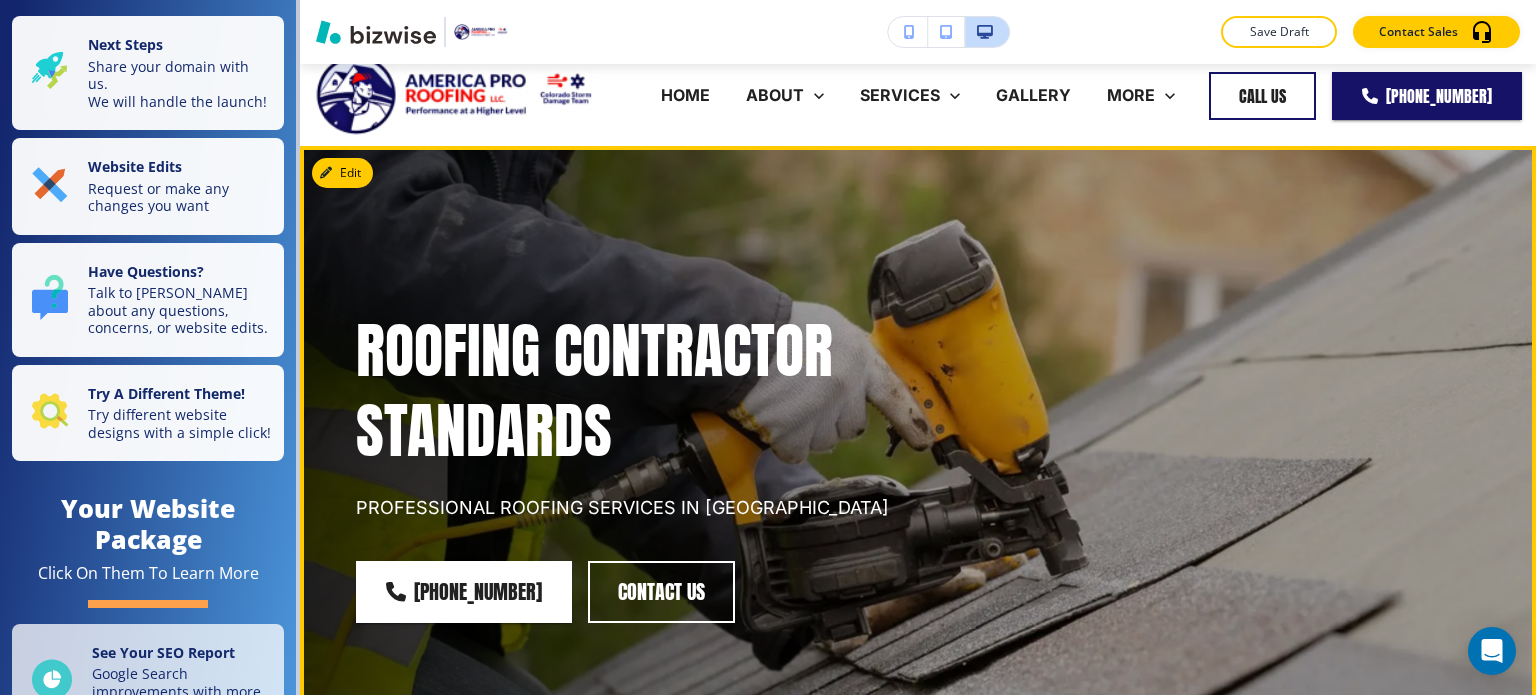 scroll, scrollTop: 0, scrollLeft: 0, axis: both 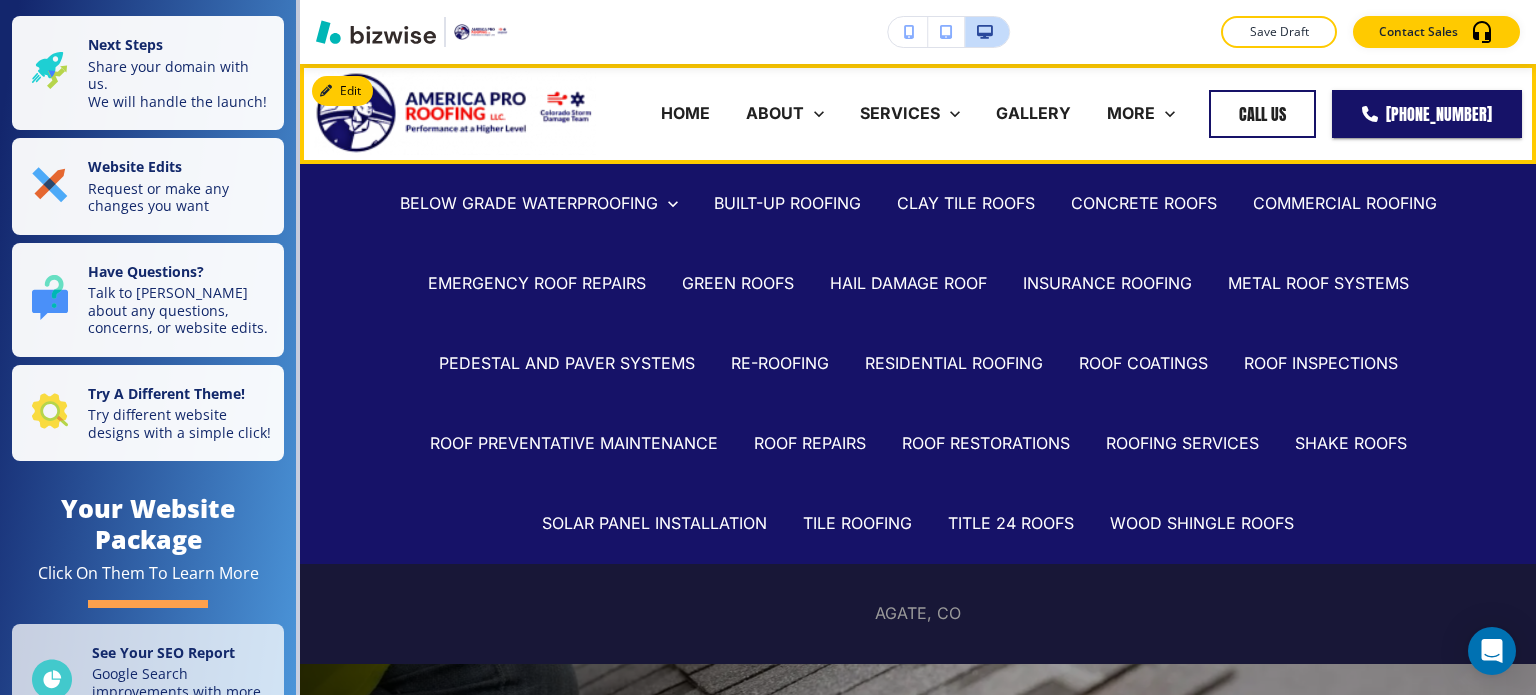 click on "AGATE, CO" at bounding box center [918, 613] 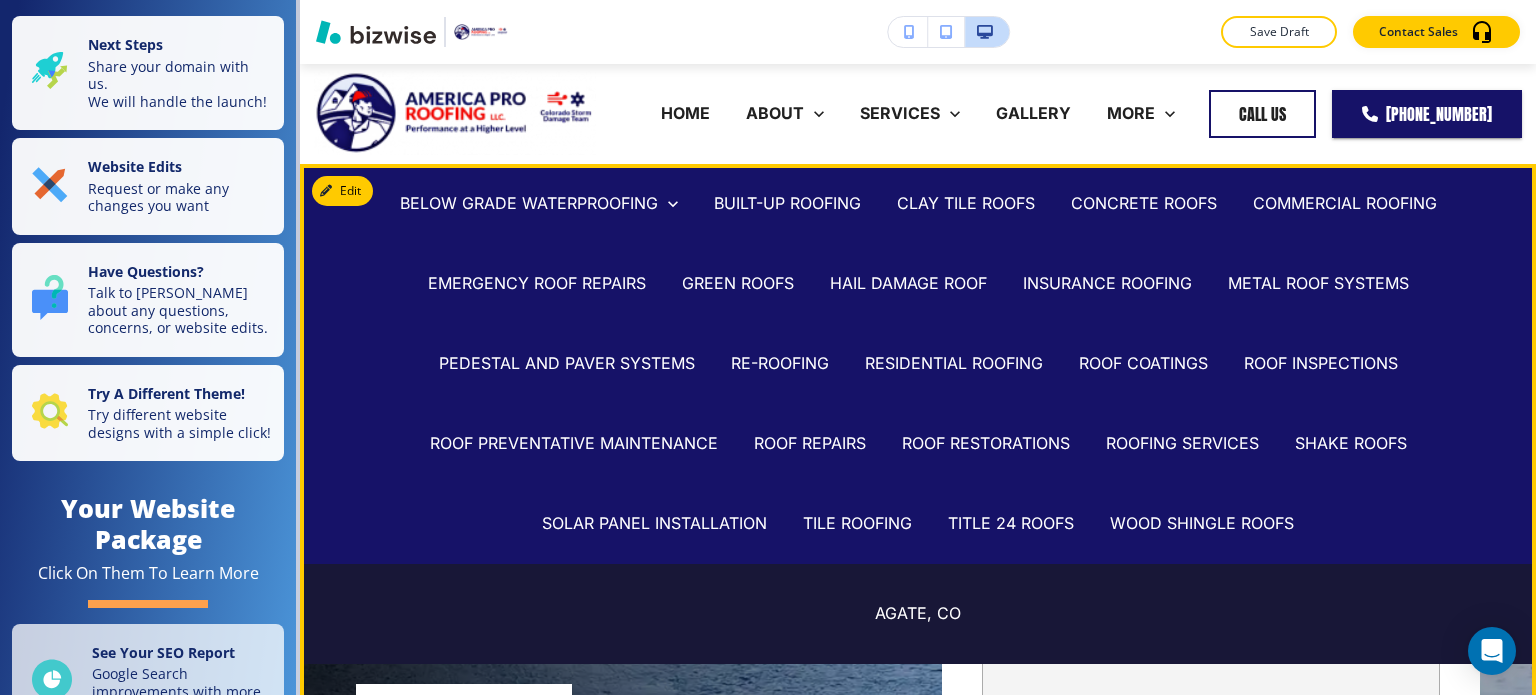 click on "[PHONE_NUMBER]" at bounding box center (625, 715) 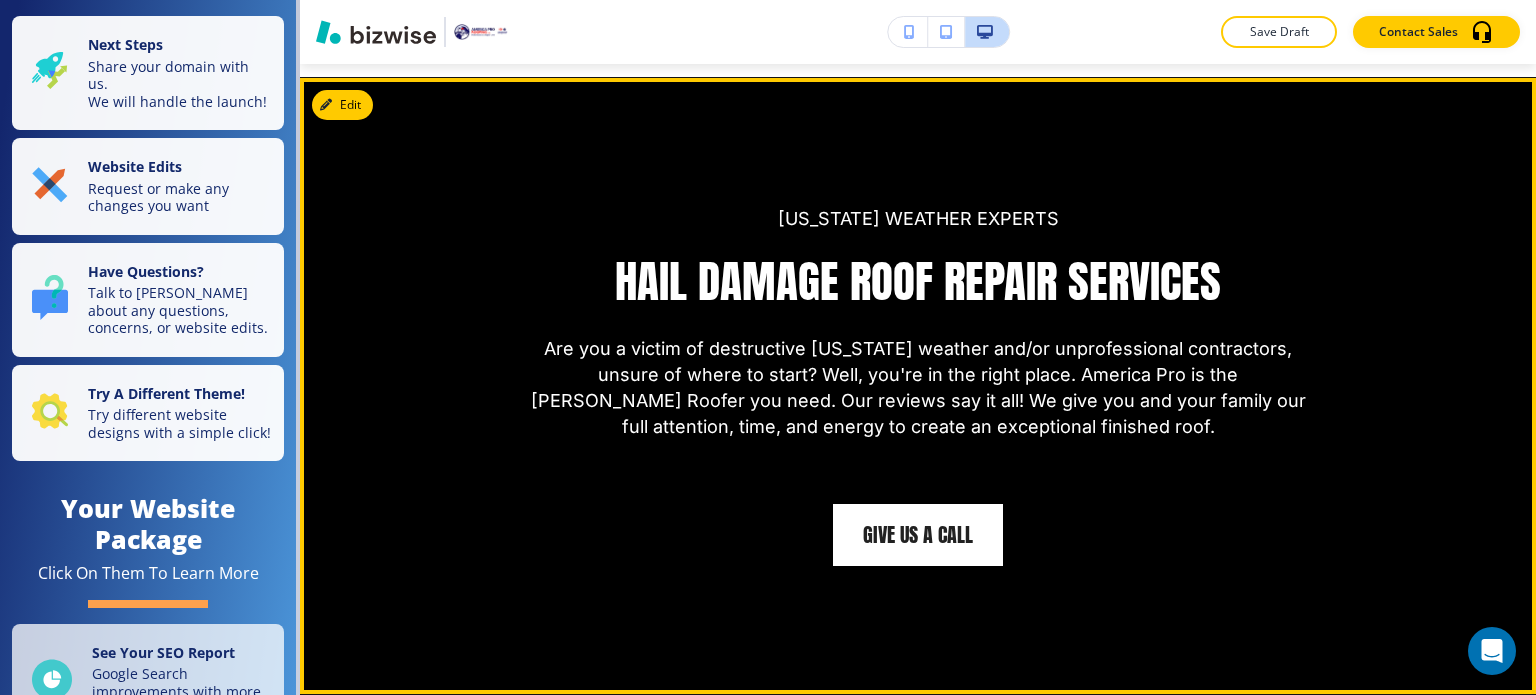 scroll, scrollTop: 5200, scrollLeft: 0, axis: vertical 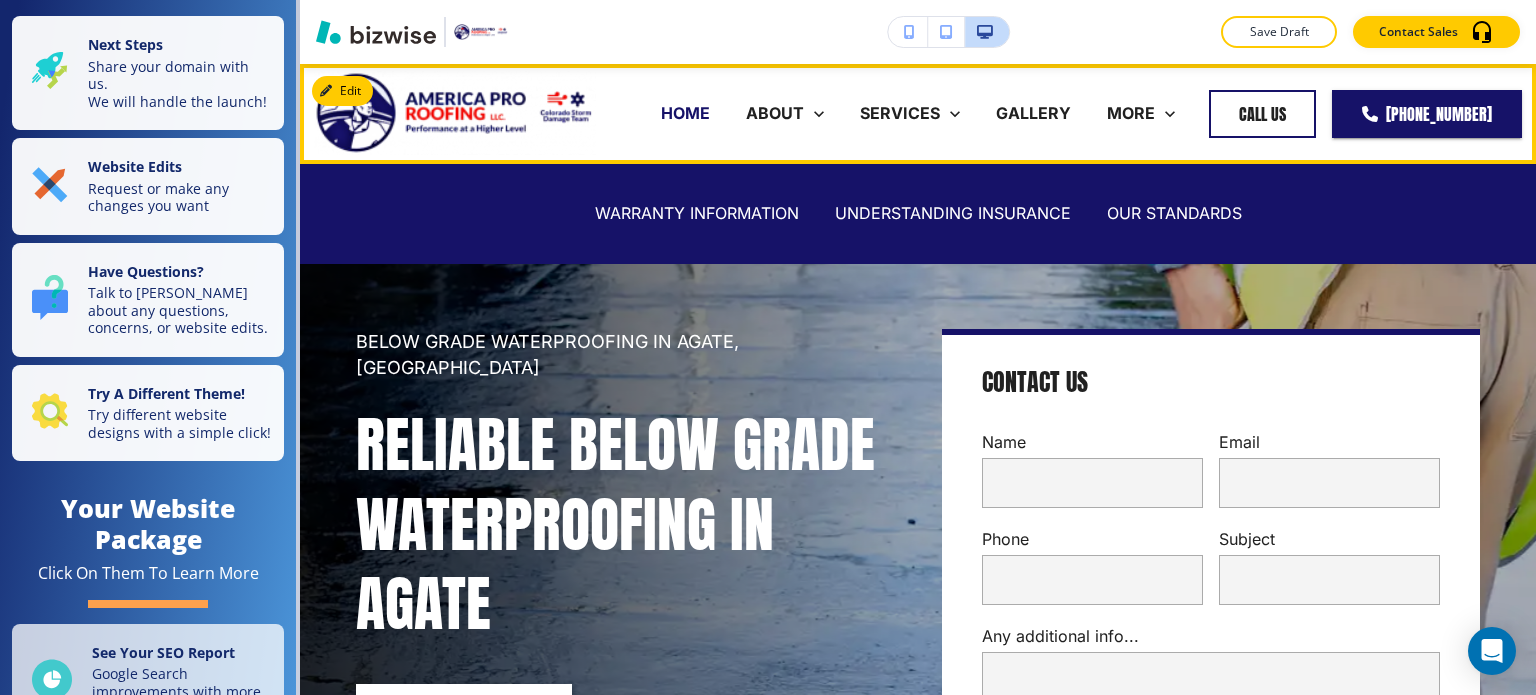 click on "HOME" at bounding box center (685, 113) 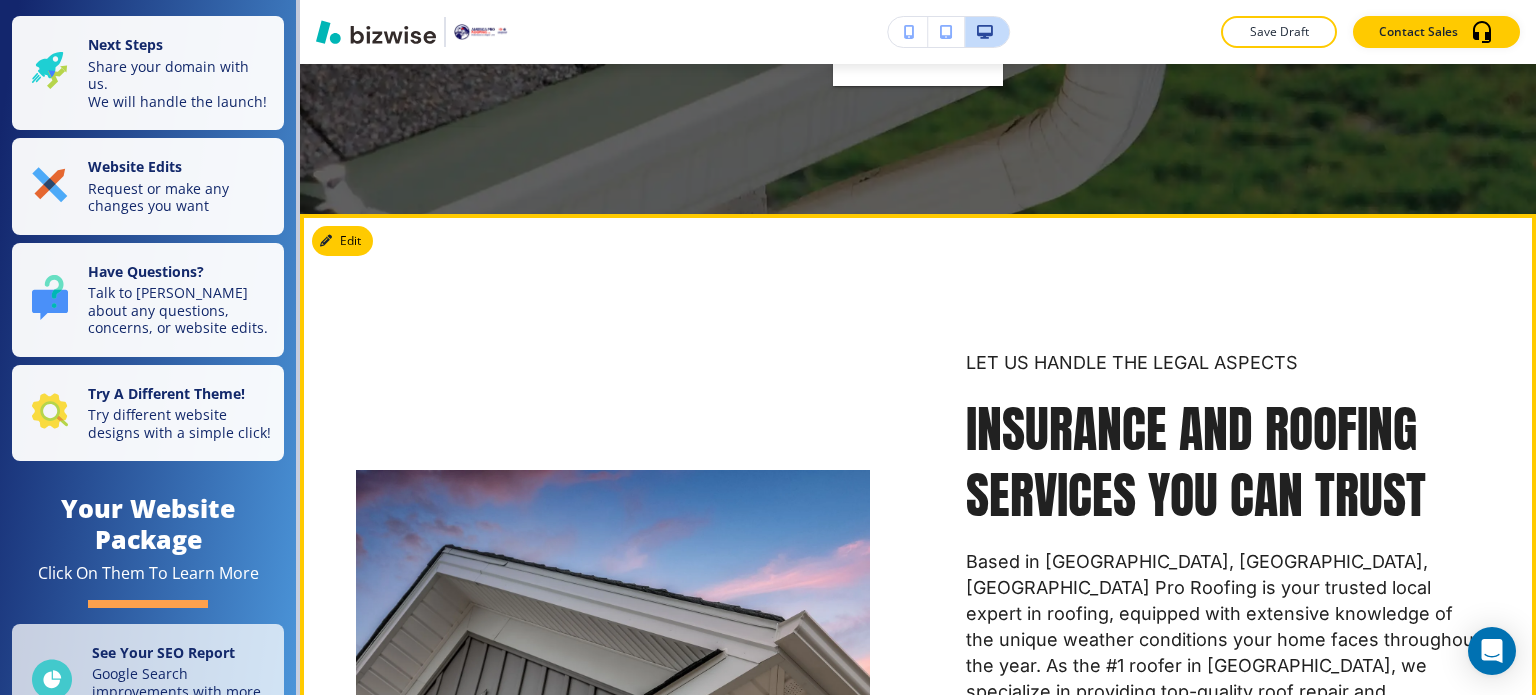 scroll, scrollTop: 4000, scrollLeft: 0, axis: vertical 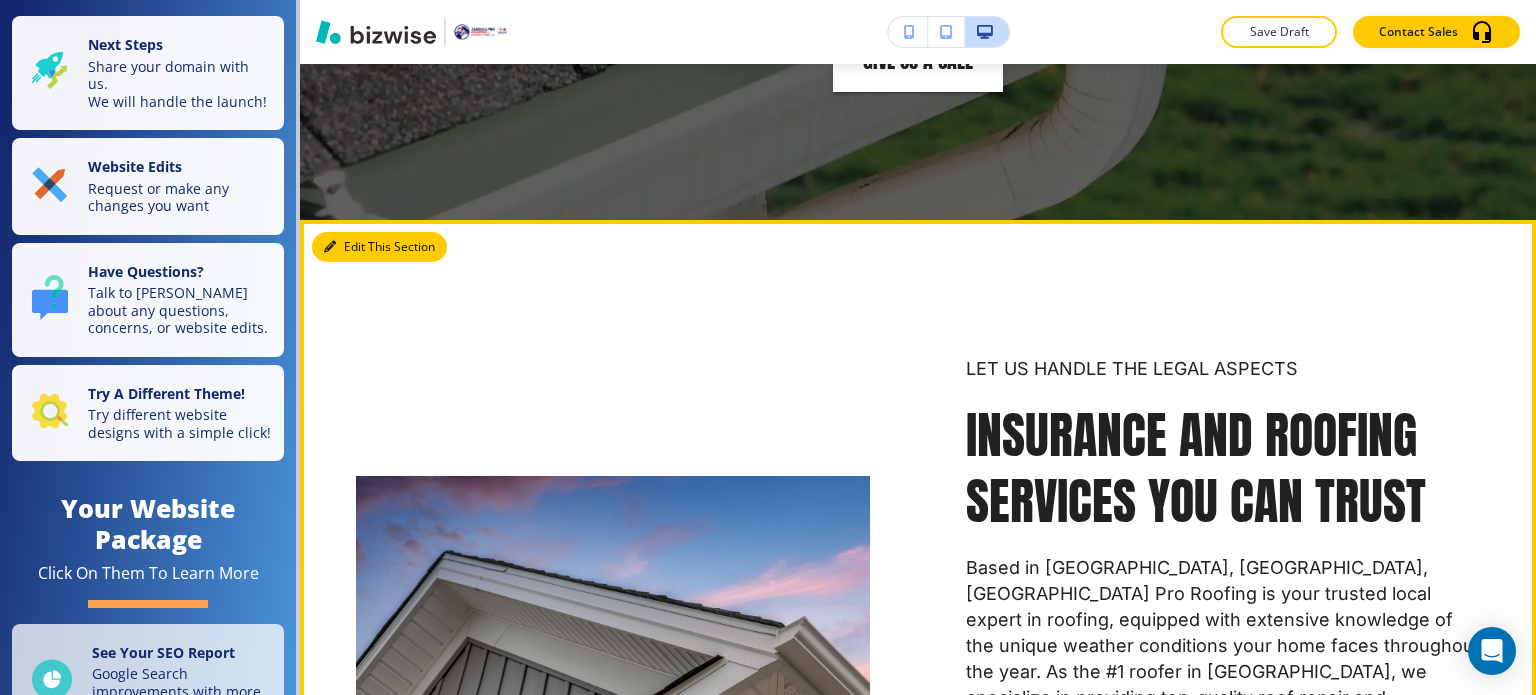 click on "Edit This Section" at bounding box center (379, 247) 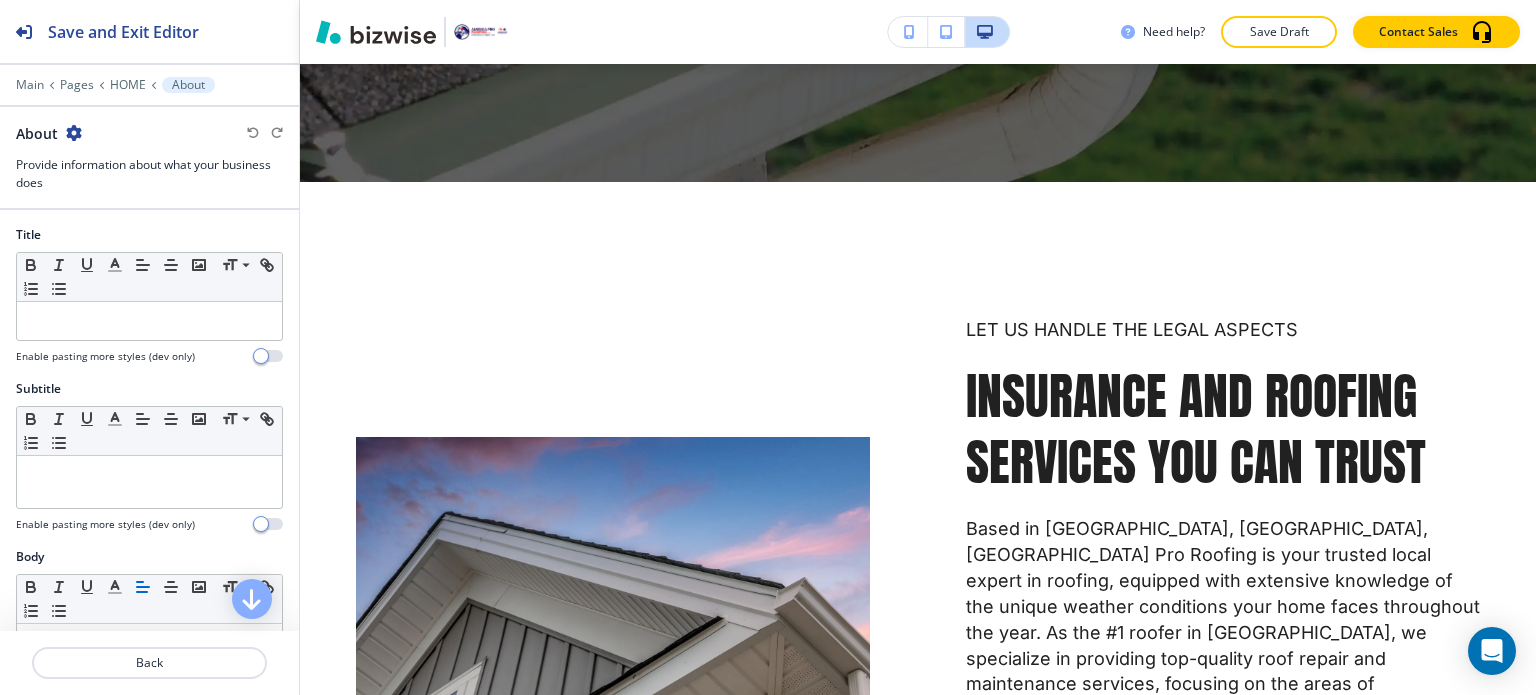 scroll, scrollTop: 4049, scrollLeft: 0, axis: vertical 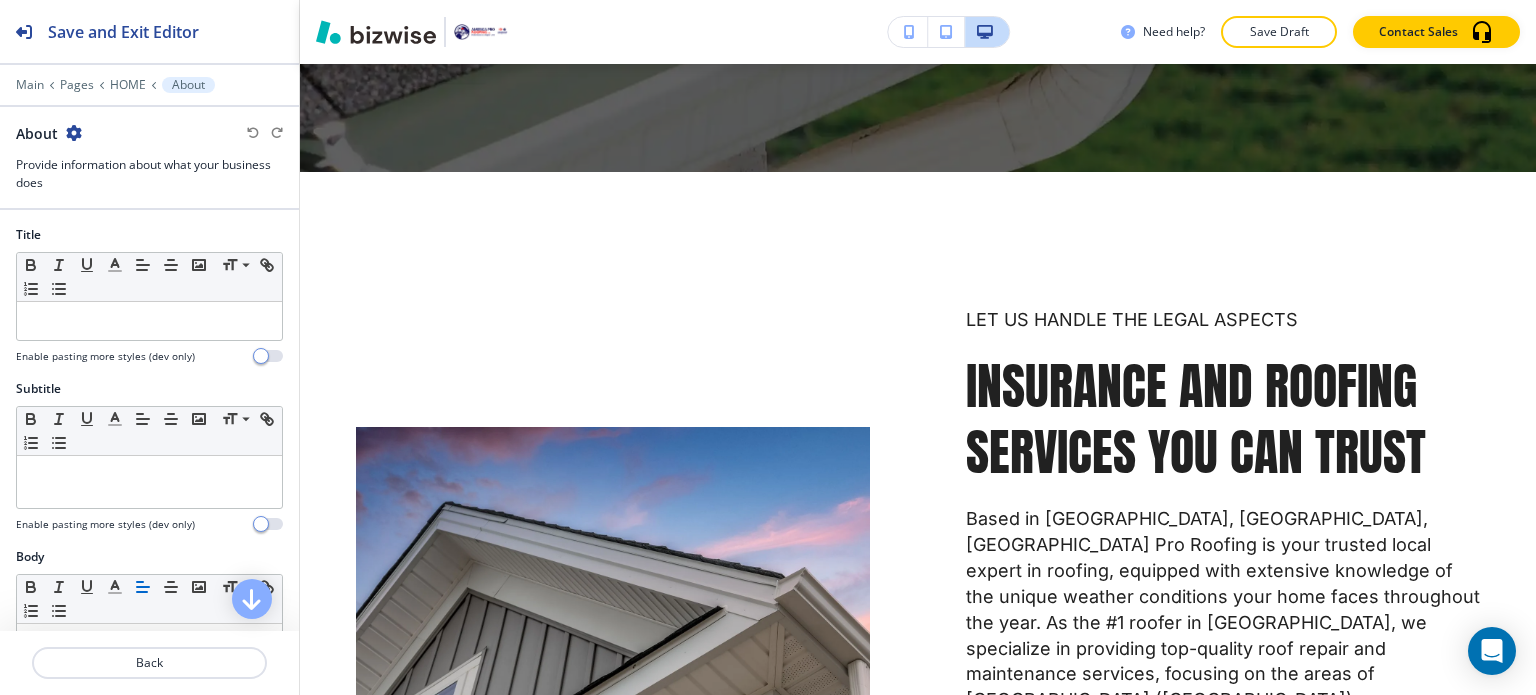 click at bounding box center [74, 133] 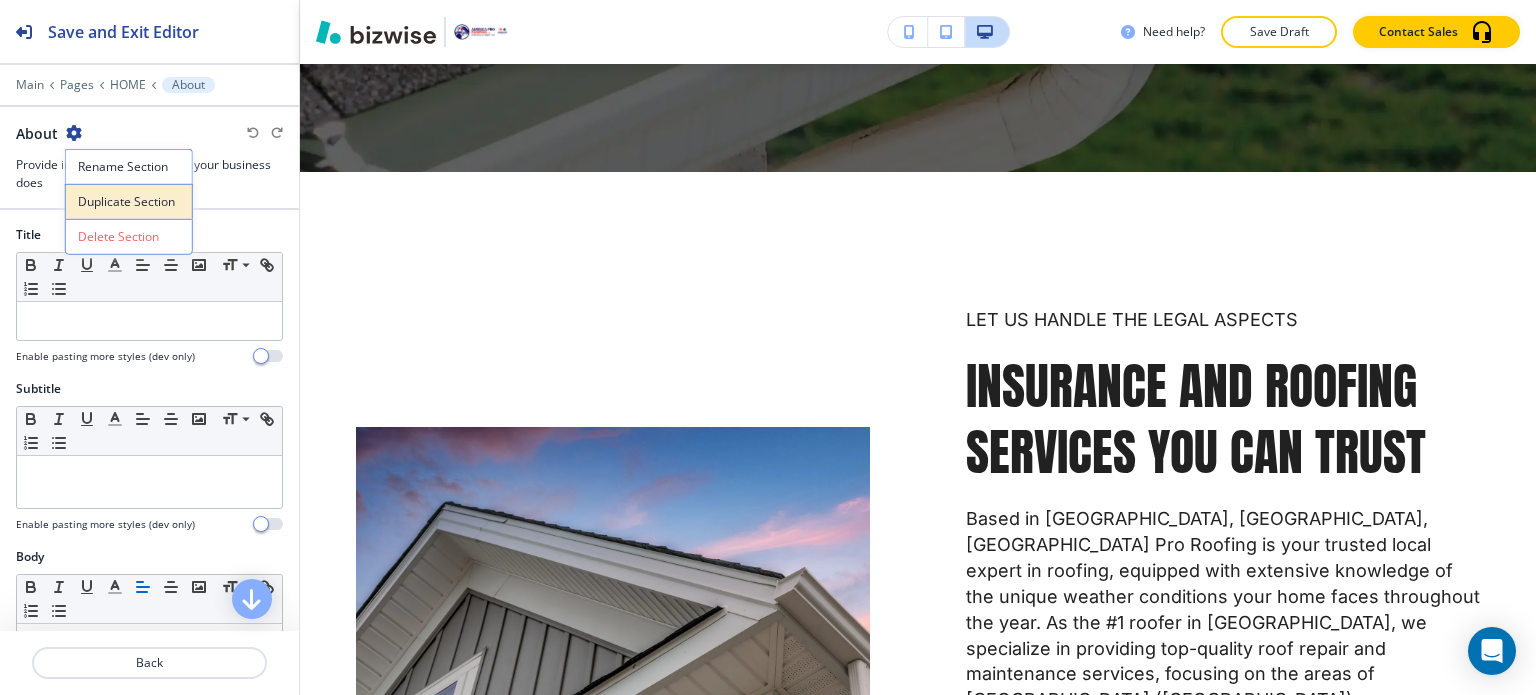 click on "Duplicate Section" at bounding box center (129, 202) 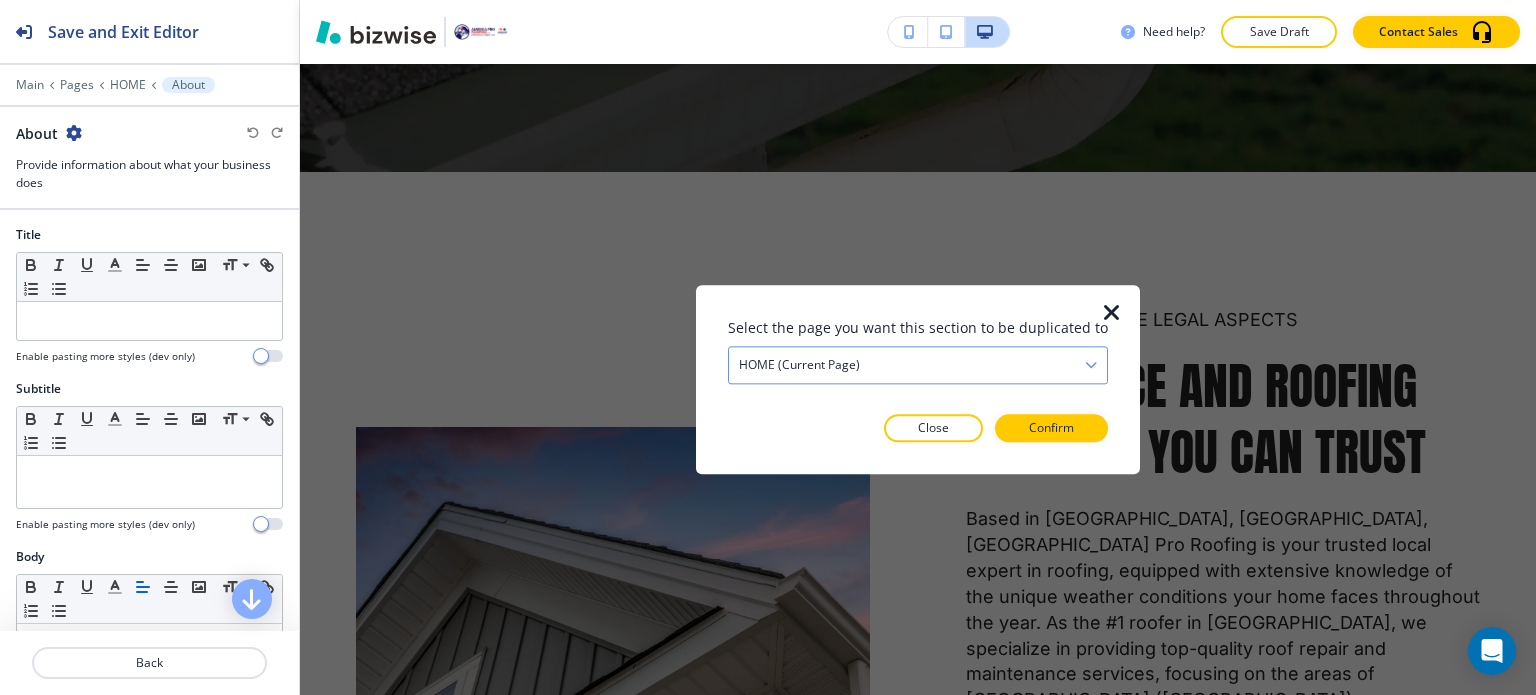 drag, startPoint x: 906, startPoint y: 342, endPoint x: 912, endPoint y: 360, distance: 18.973665 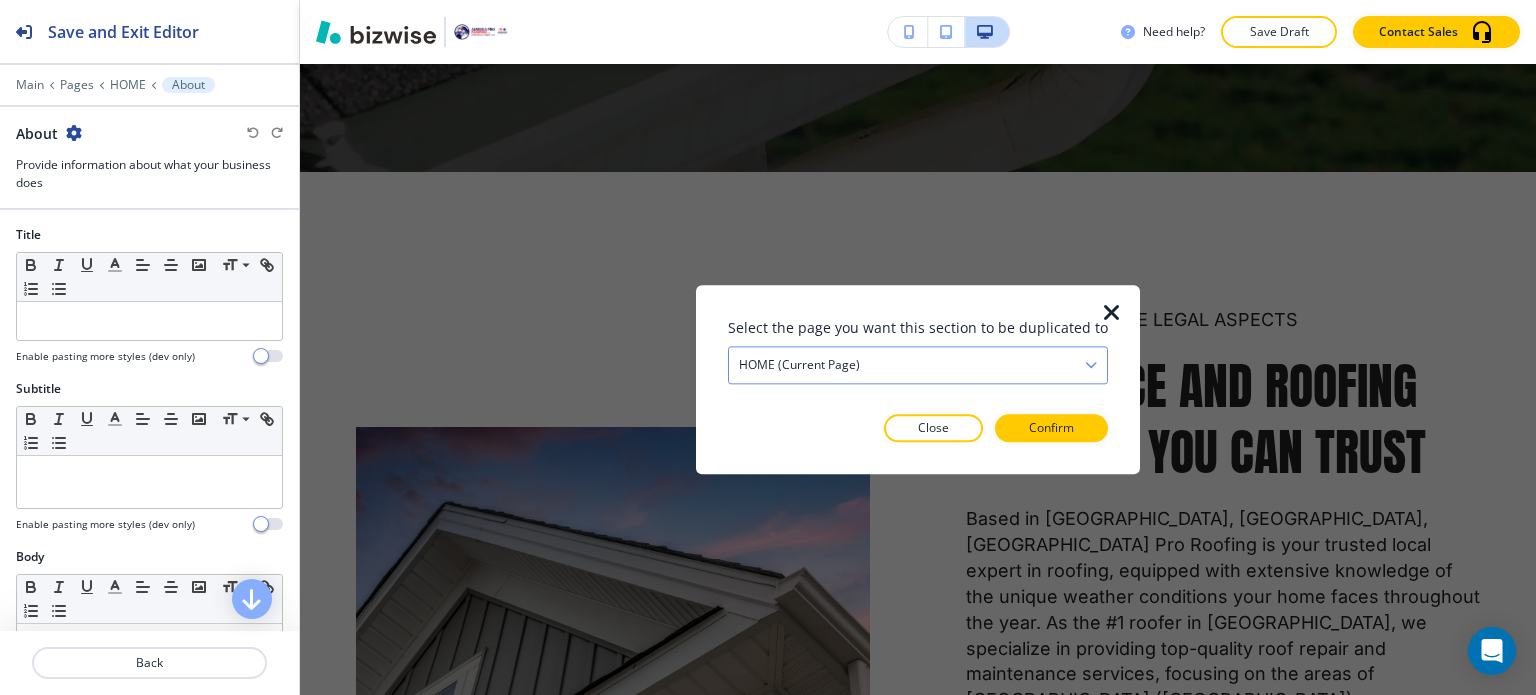 click on "HOME (current page)" at bounding box center (918, 365) 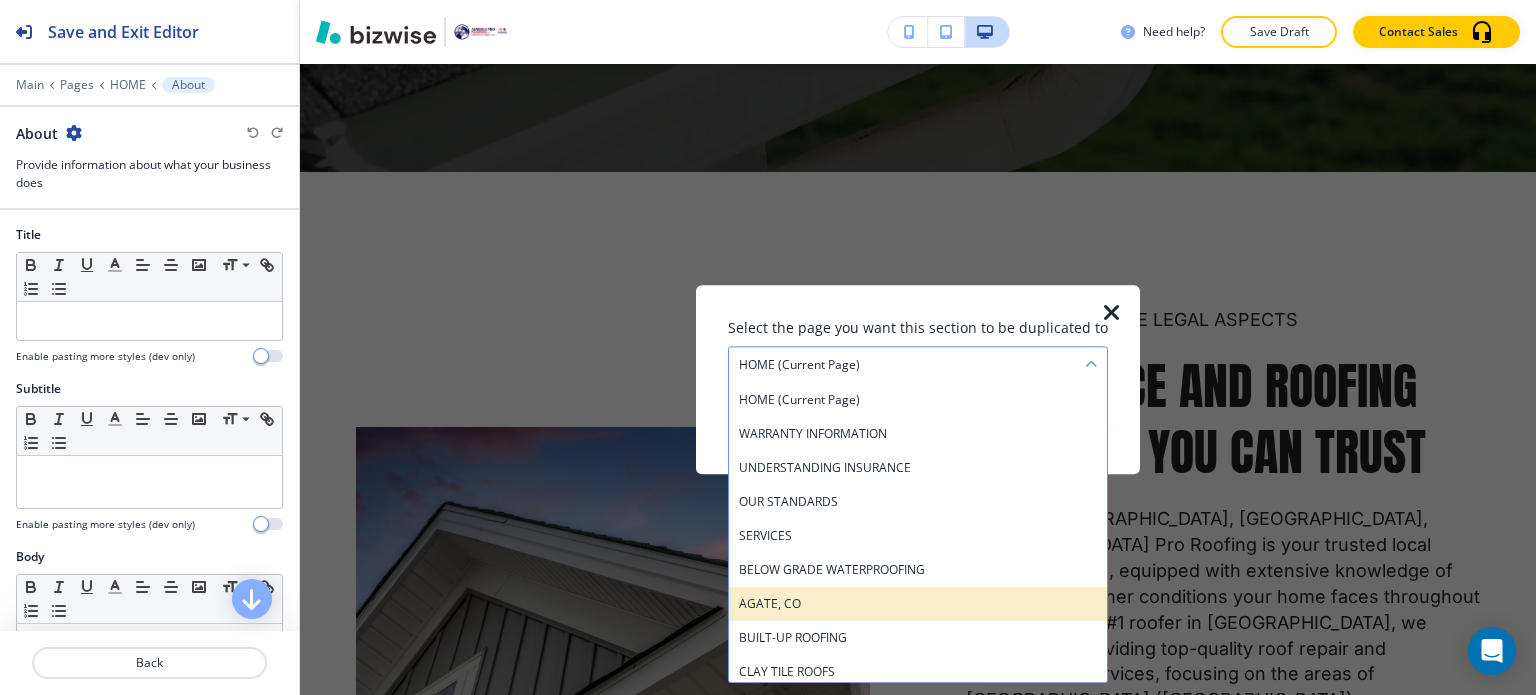 click on "AGATE, CO" at bounding box center (918, 604) 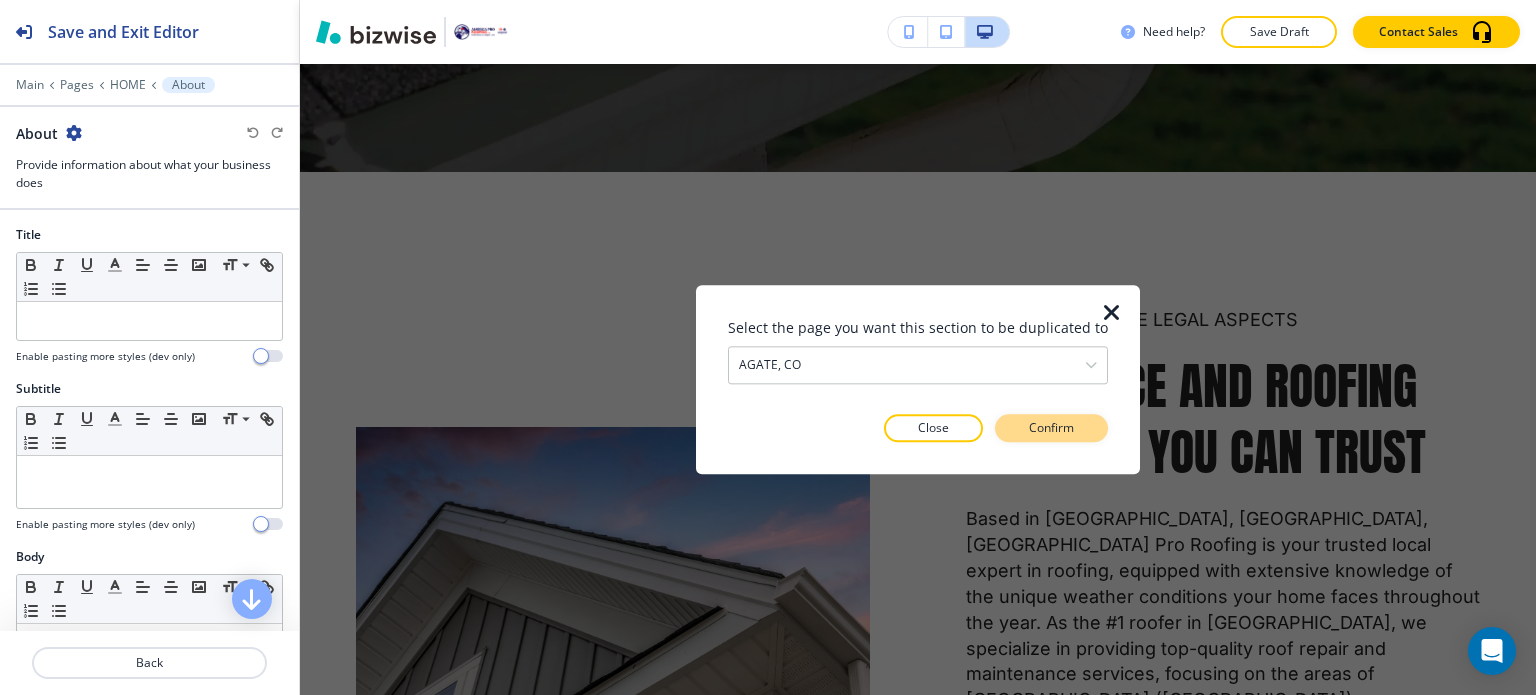 click on "Confirm" at bounding box center [1051, 428] 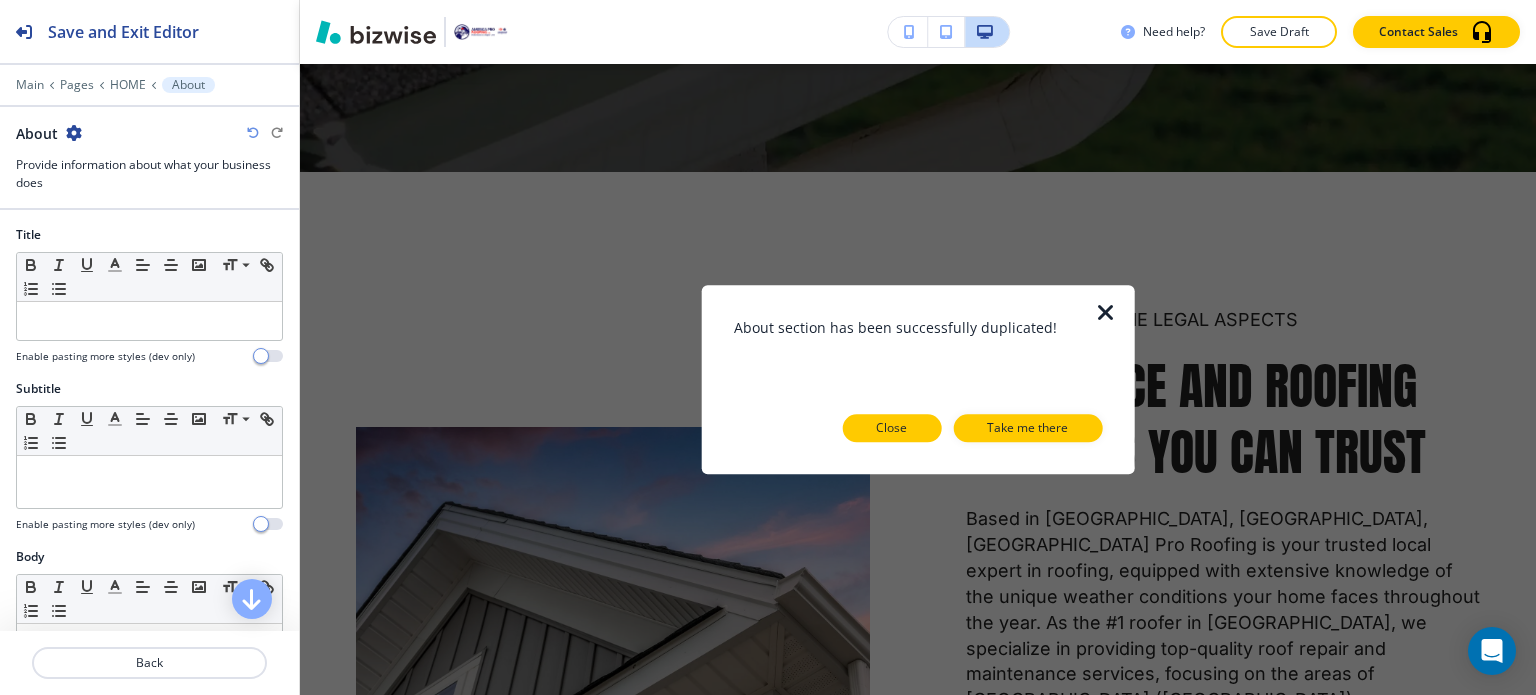 click on "Close" at bounding box center [891, 428] 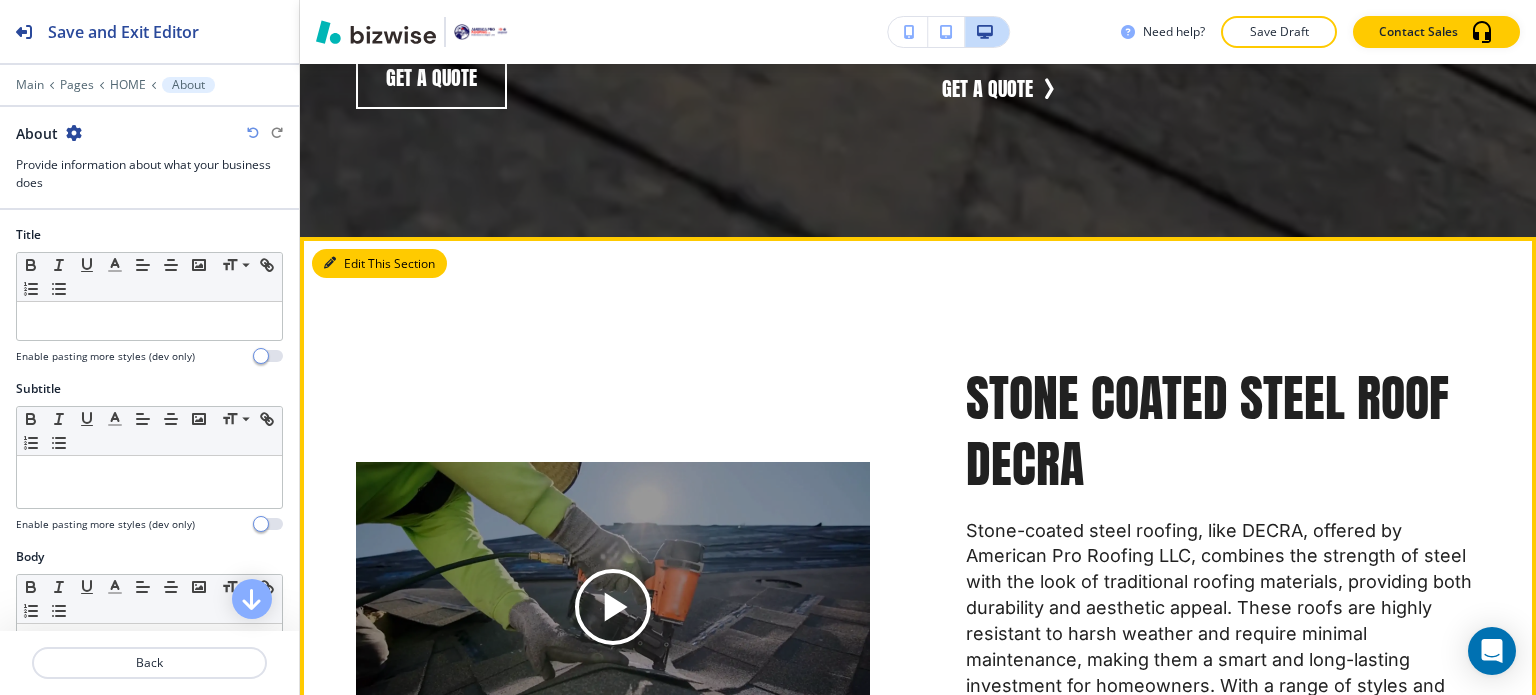 click on "Edit This Section" at bounding box center (379, 264) 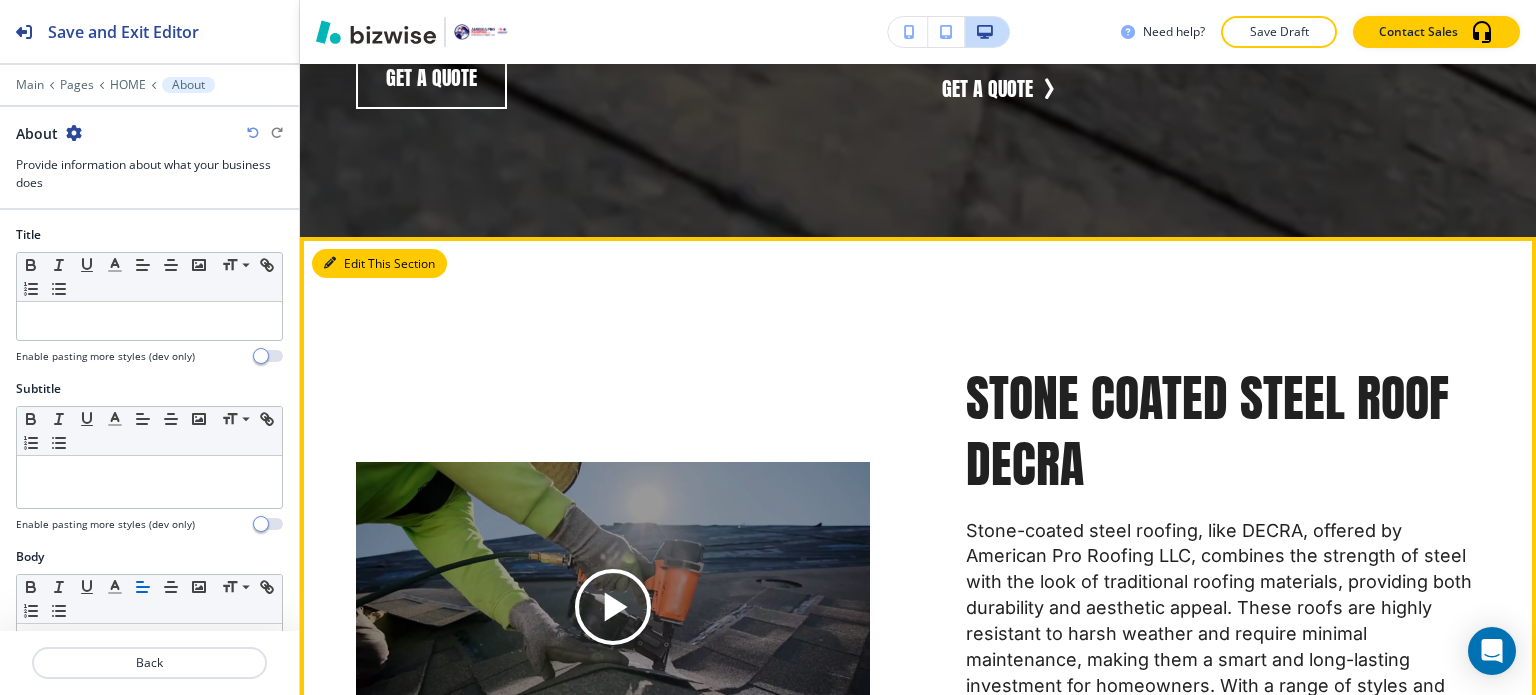 scroll, scrollTop: 7162, scrollLeft: 0, axis: vertical 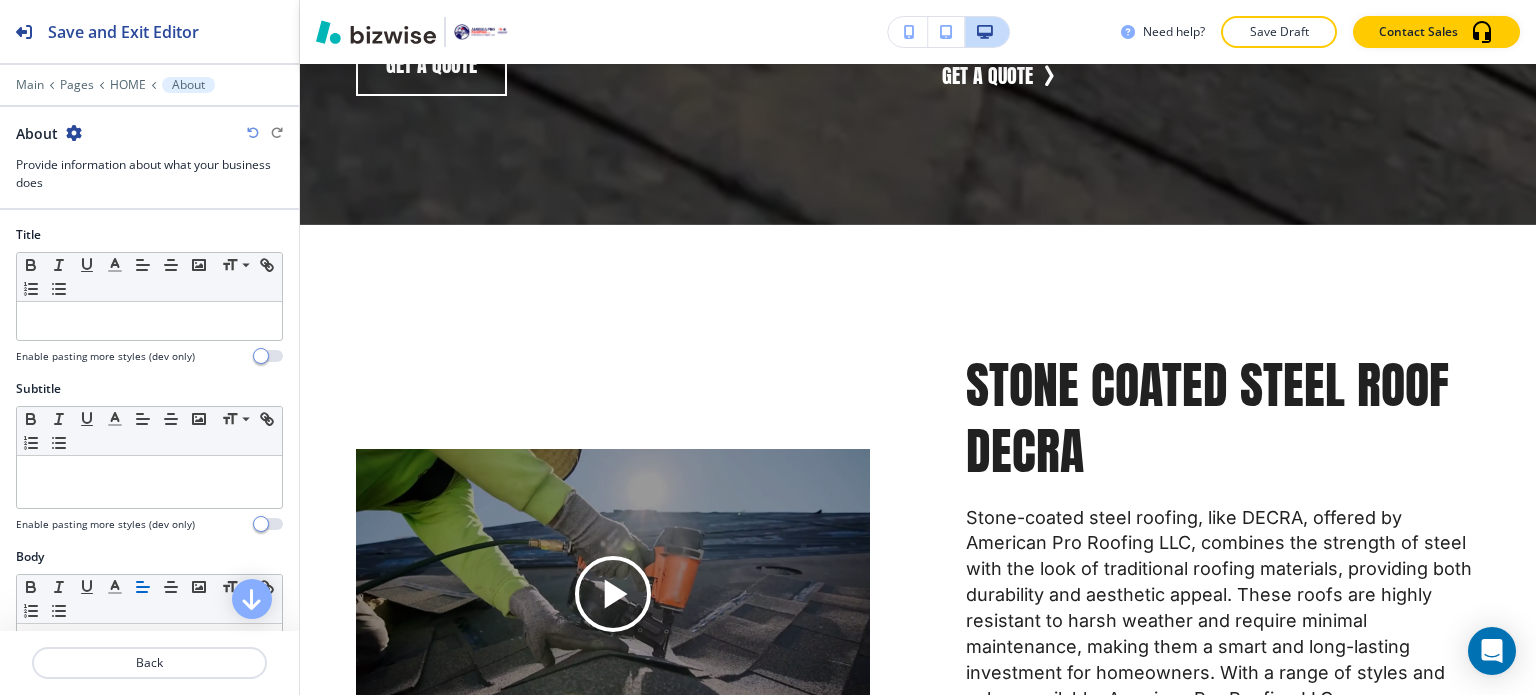 click at bounding box center [74, 133] 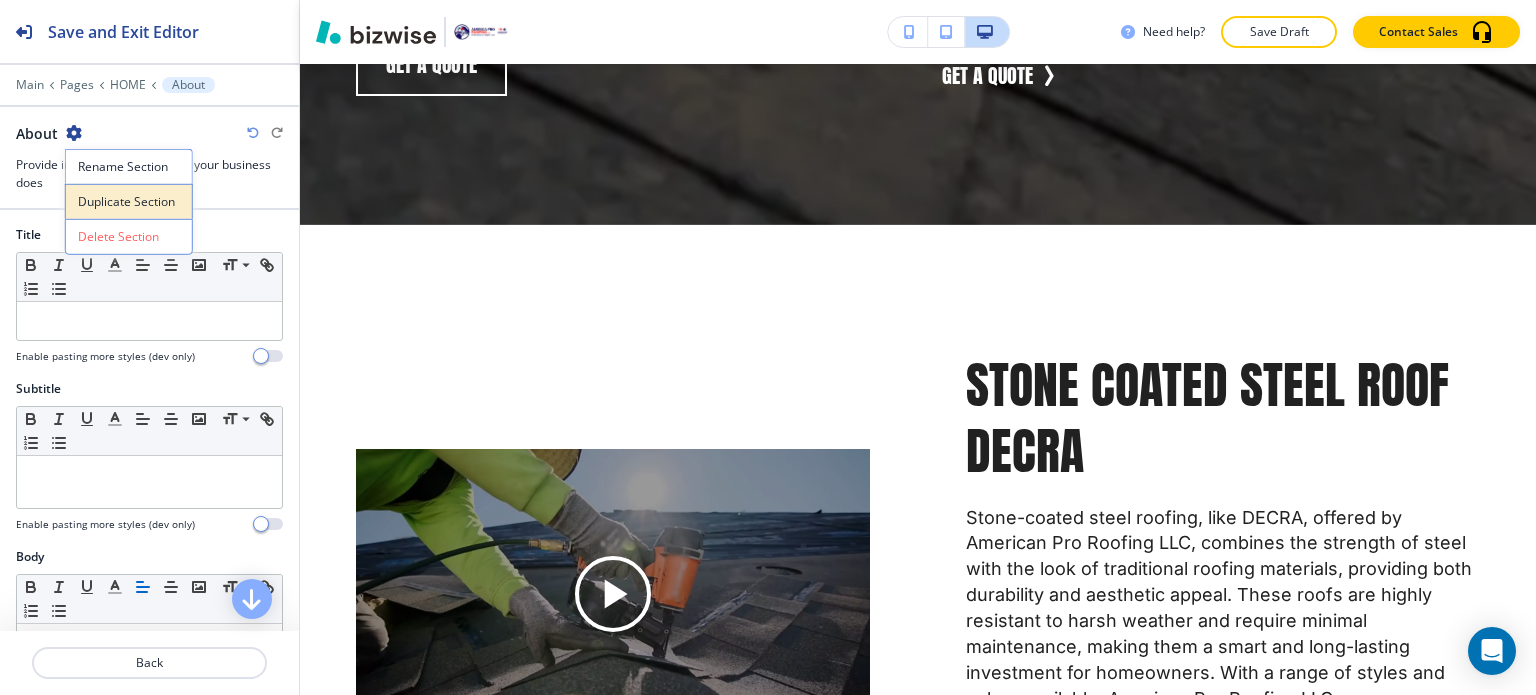 click on "Duplicate Section" at bounding box center (129, 202) 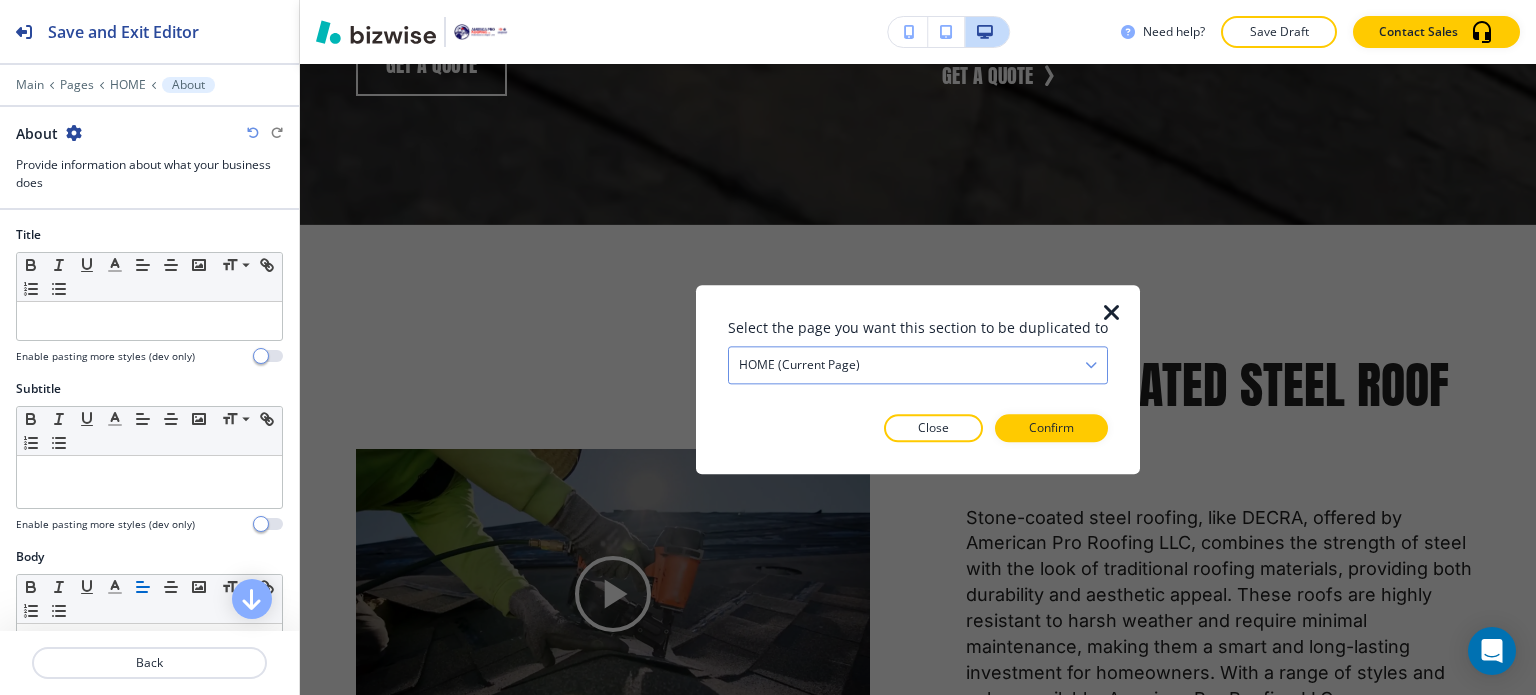 click on "HOME (current page)" at bounding box center [918, 365] 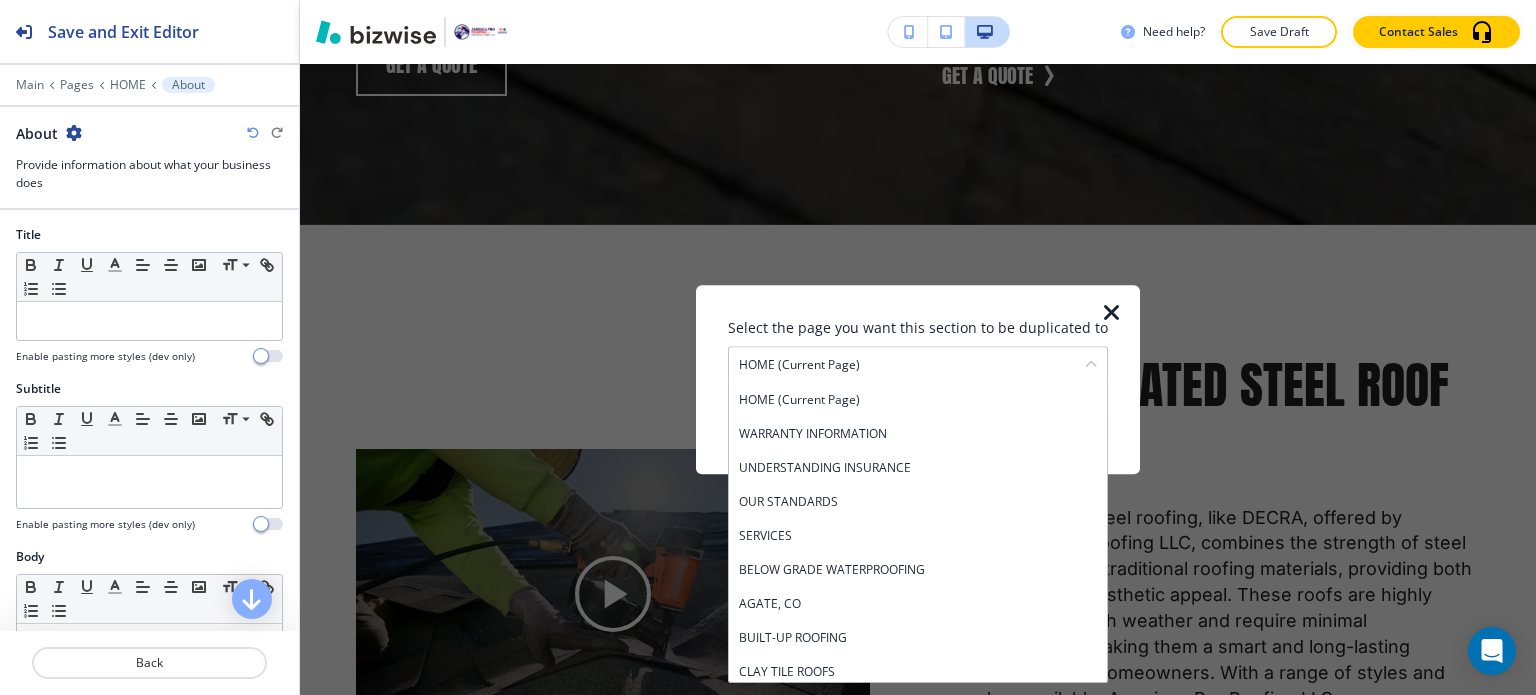 click on "AGATE, CO" at bounding box center (918, 604) 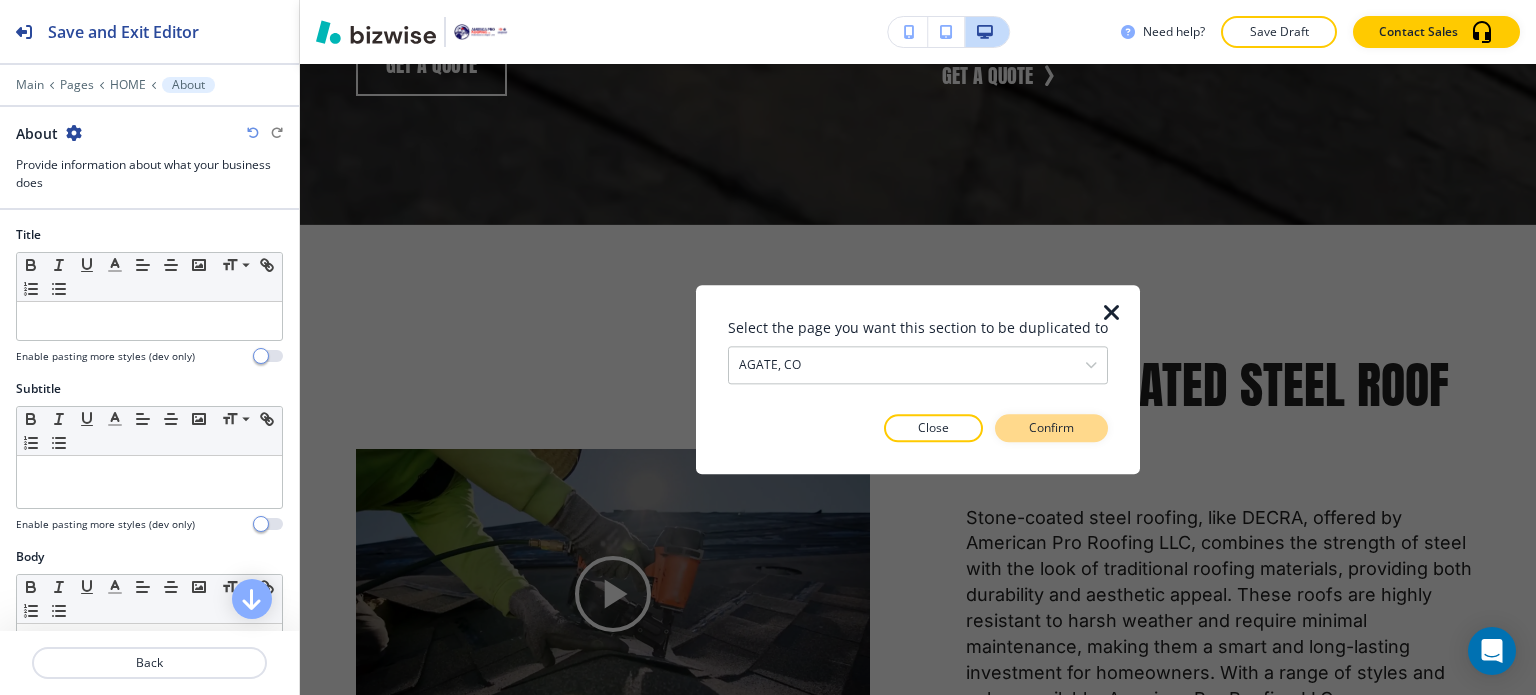 click on "Confirm" at bounding box center [1051, 428] 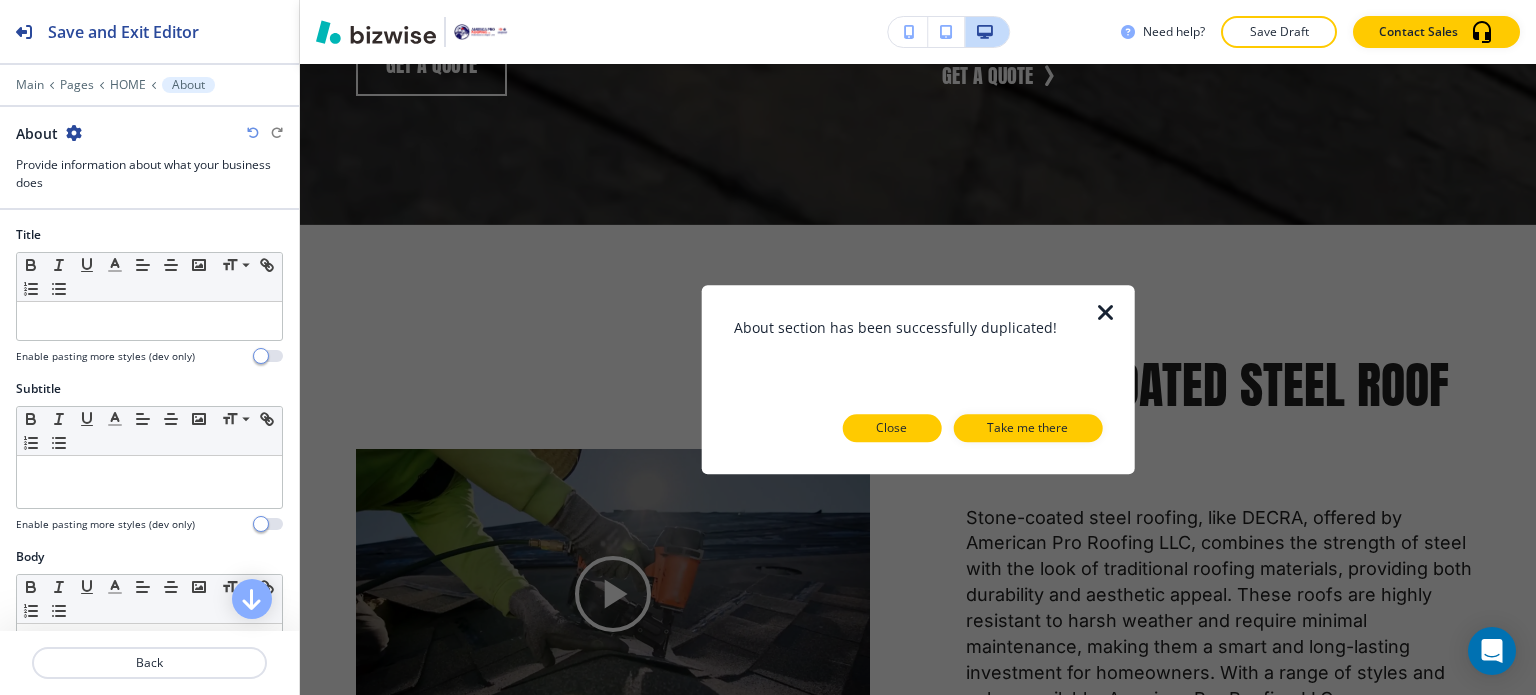 click on "Close" at bounding box center [891, 428] 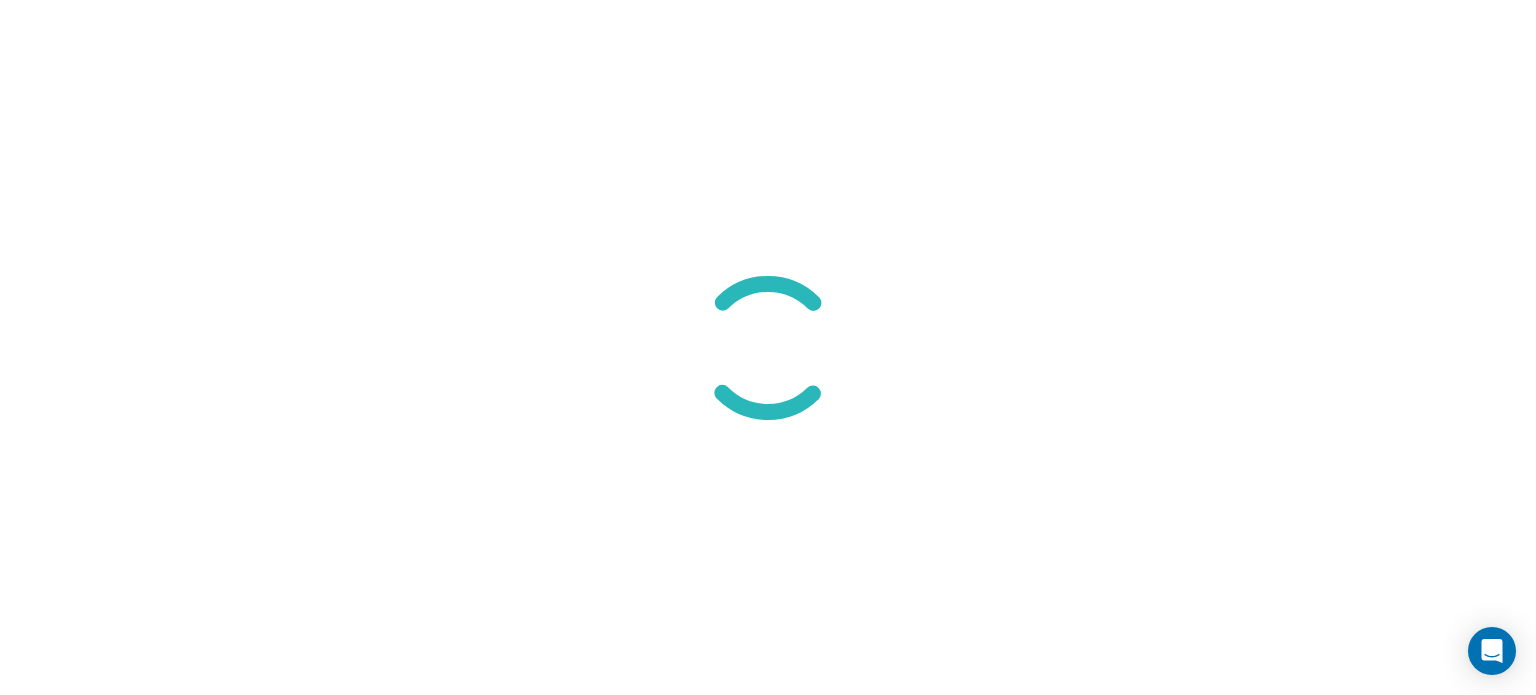 scroll, scrollTop: 0, scrollLeft: 0, axis: both 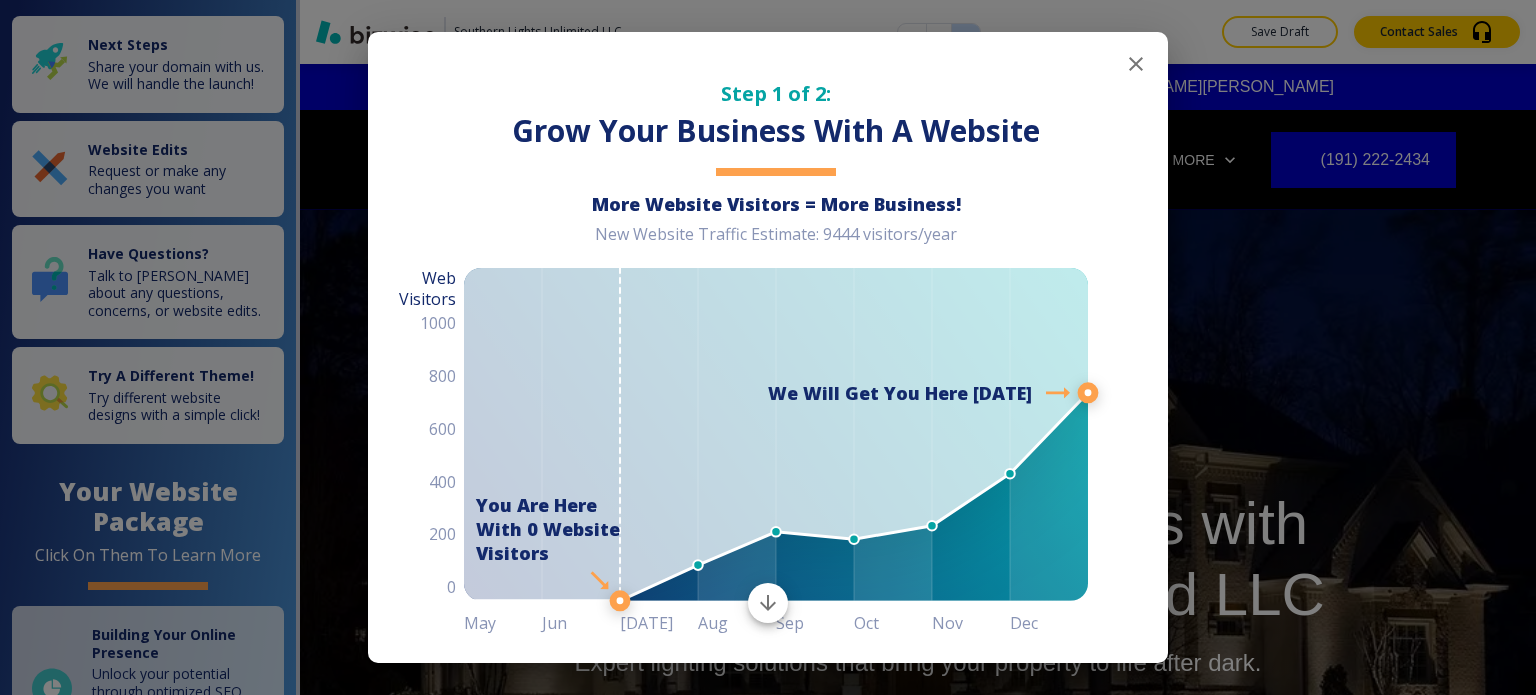 click at bounding box center (1136, 64) 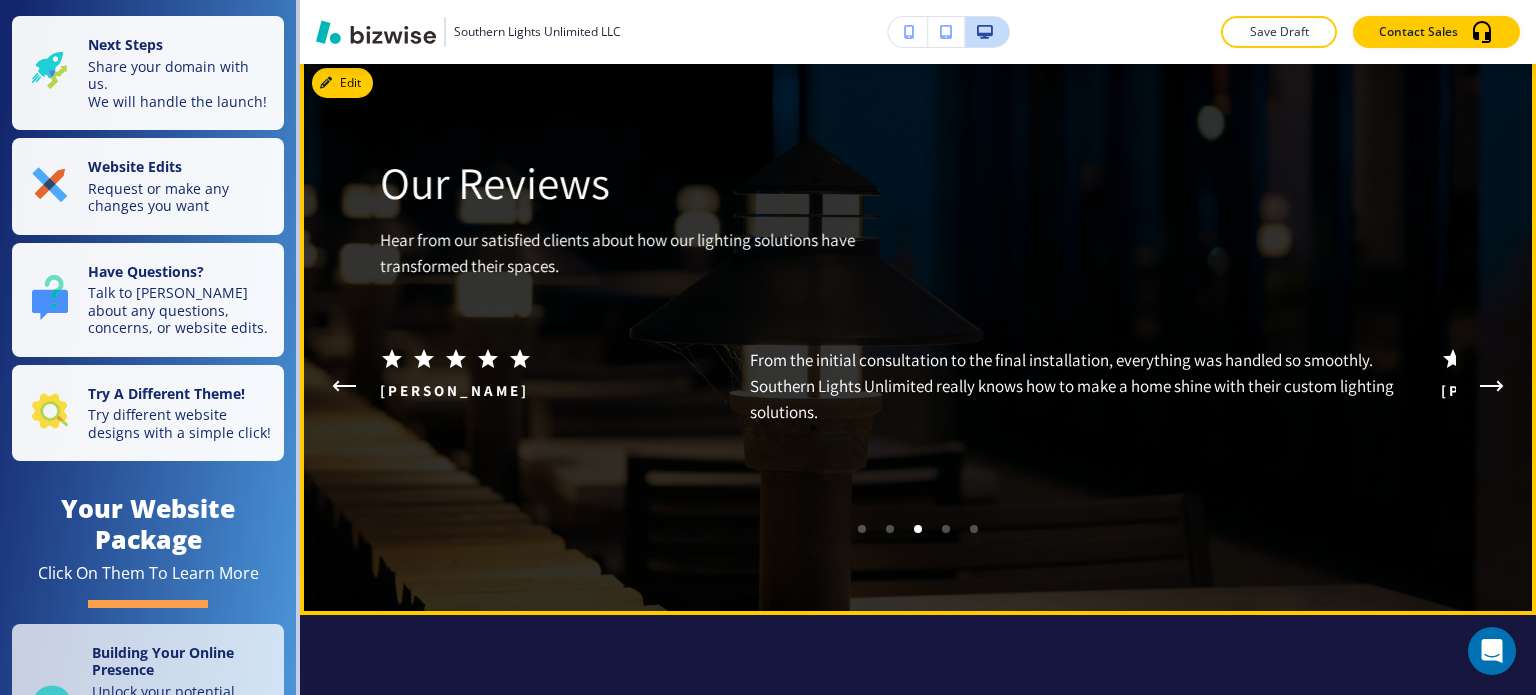 scroll, scrollTop: 4400, scrollLeft: 0, axis: vertical 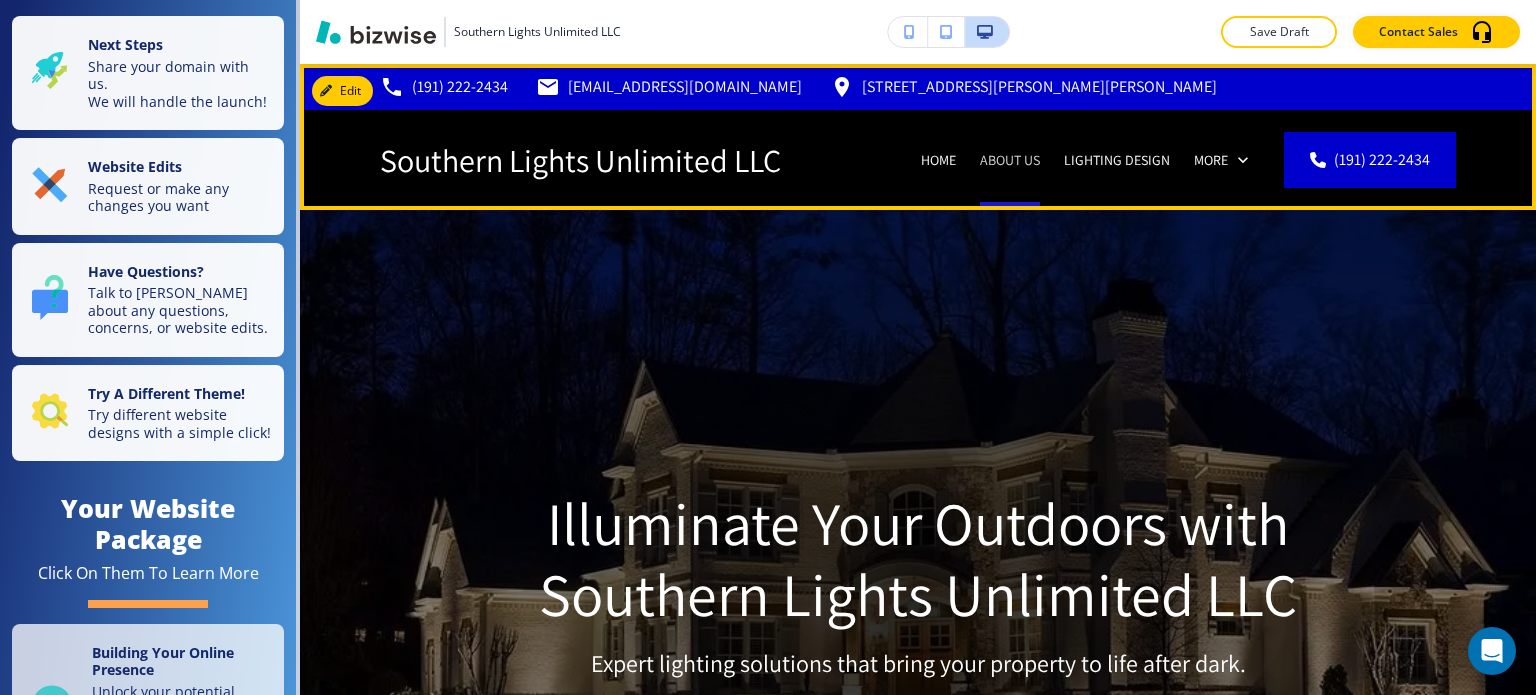 click on "About Us" at bounding box center [1010, 160] 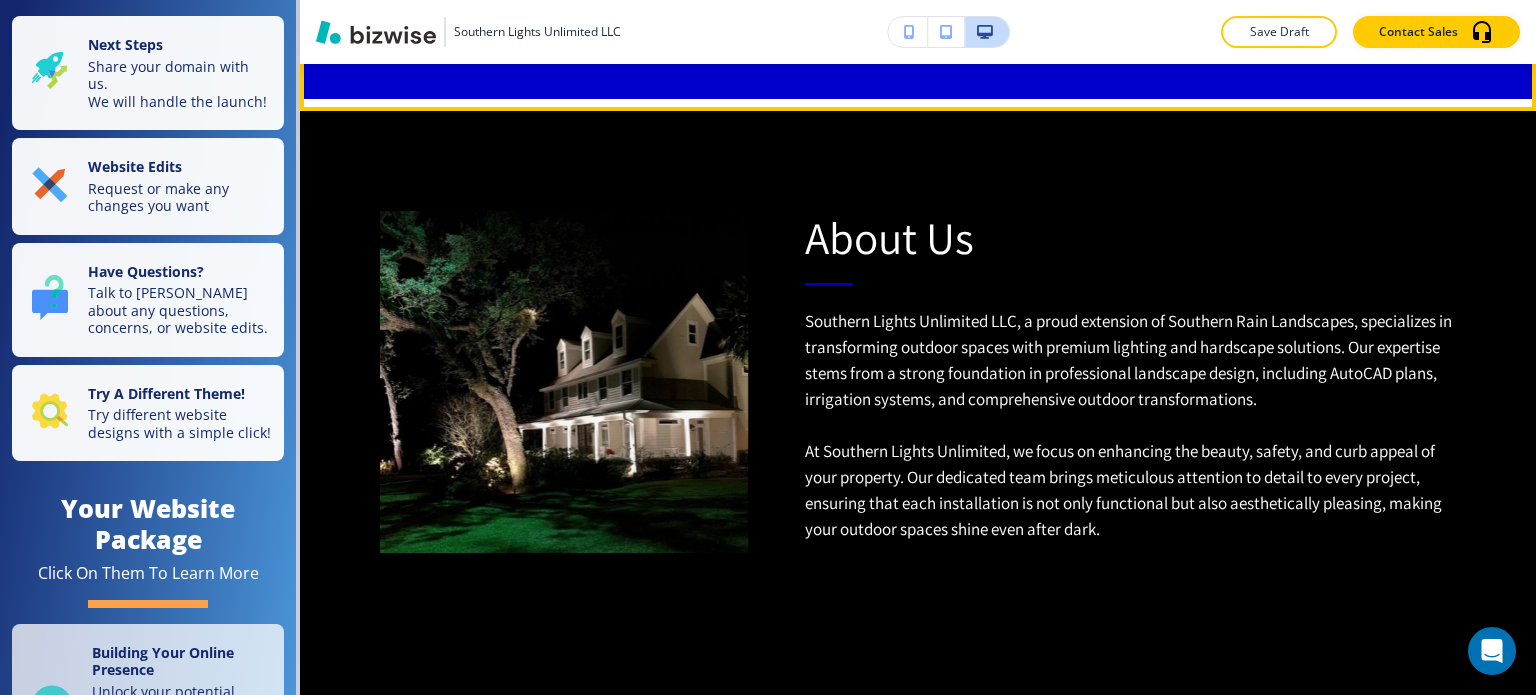 scroll, scrollTop: 1200, scrollLeft: 0, axis: vertical 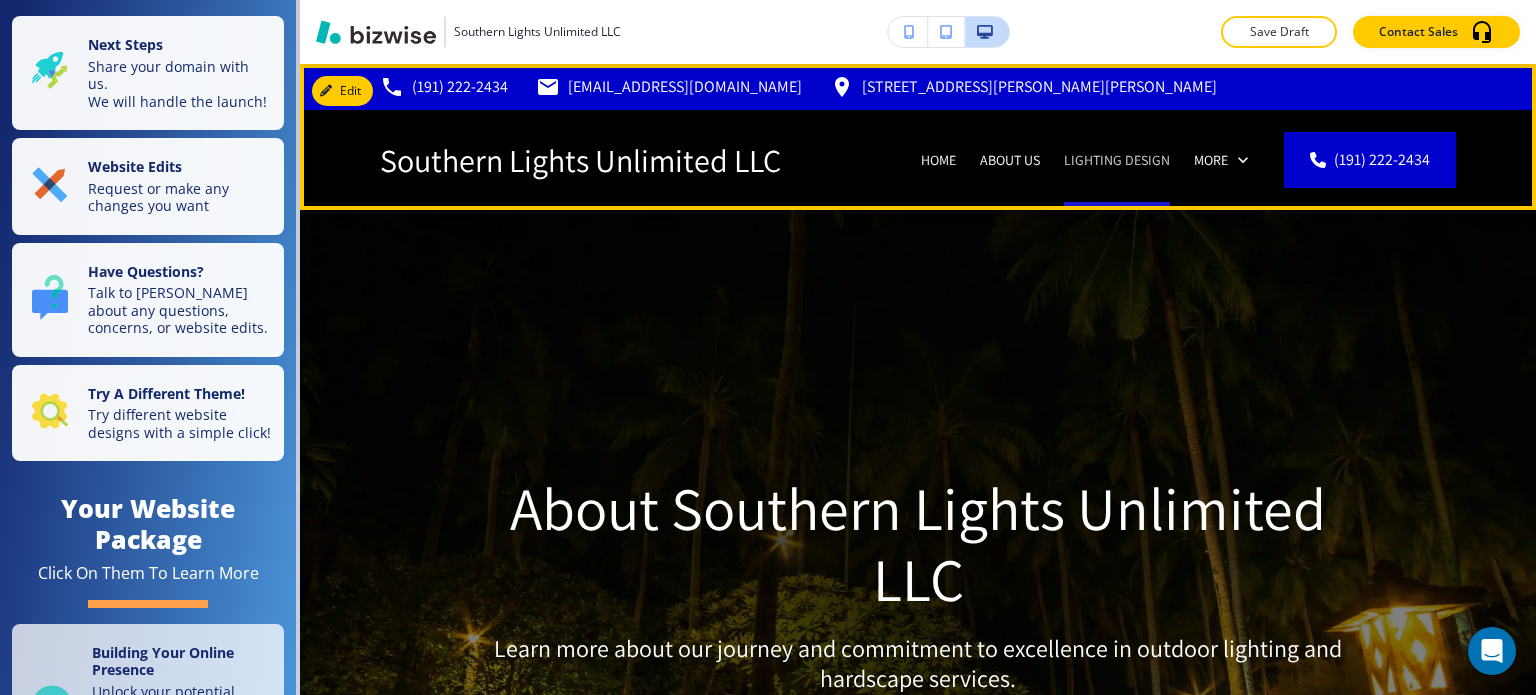 click on "Lighting Design" at bounding box center (1117, 160) 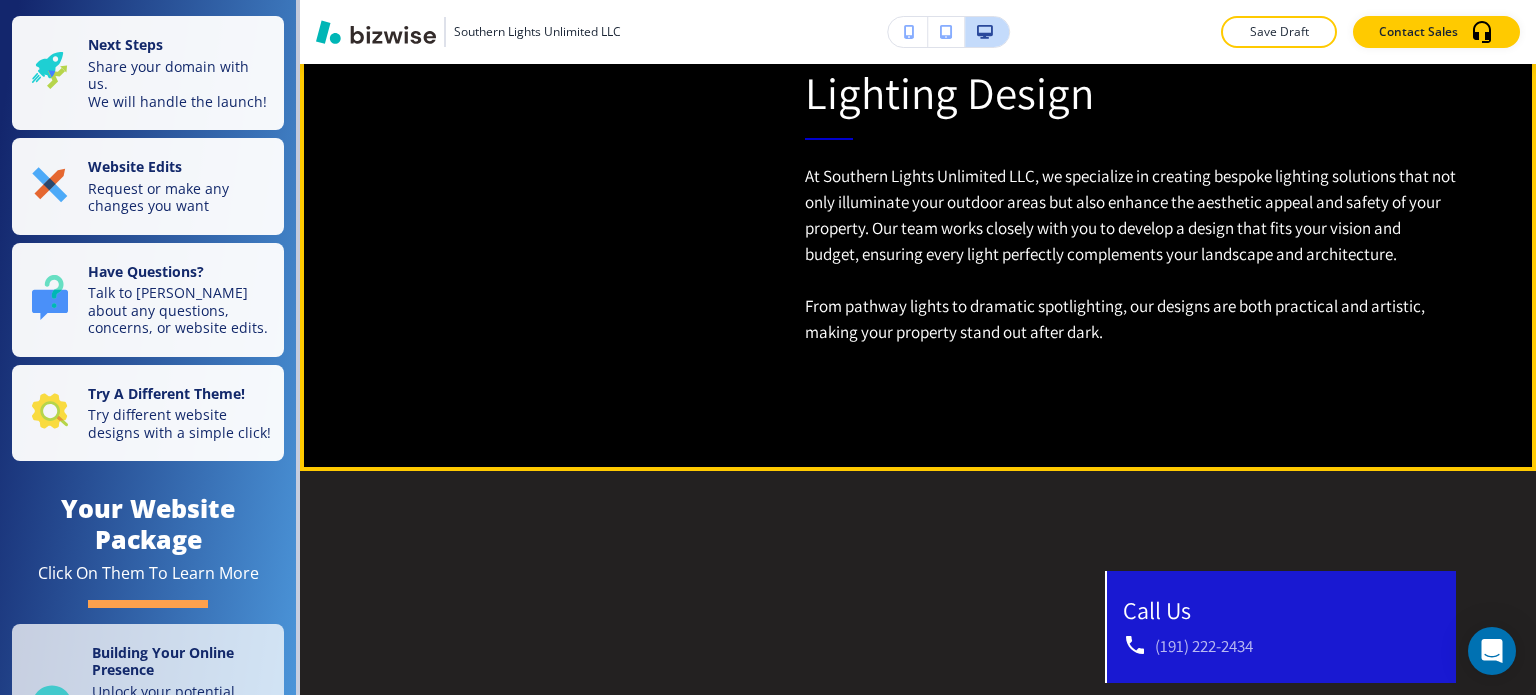 scroll, scrollTop: 1100, scrollLeft: 0, axis: vertical 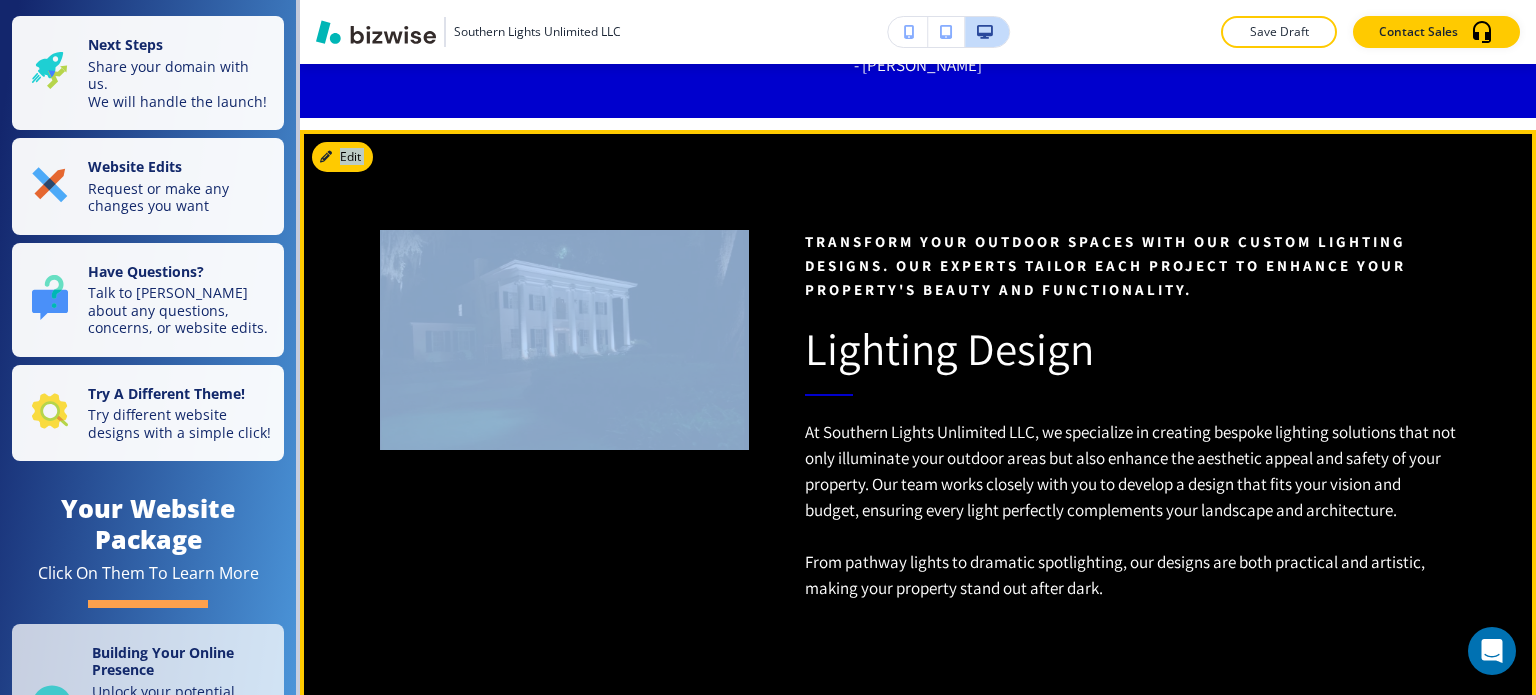 click on "Edit Transform your outdoor spaces with our custom lighting designs. Our experts tailor each project to enhance your property's beauty and functionality. Lighting Design At Southern Lights Unlimited LLC, we specialize in creating bespoke lighting solutions that not only illuminate your outdoor areas but also enhance the aesthetic appeal and safety of your property. Our team works closely with you to develop a design that fits your vision and budget, ensuring every light perfectly complements your landscape and architecture. From pathway lights to dramatic spotlighting, our designs are both practical and artistic, making your property stand out after dark." at bounding box center [918, 428] 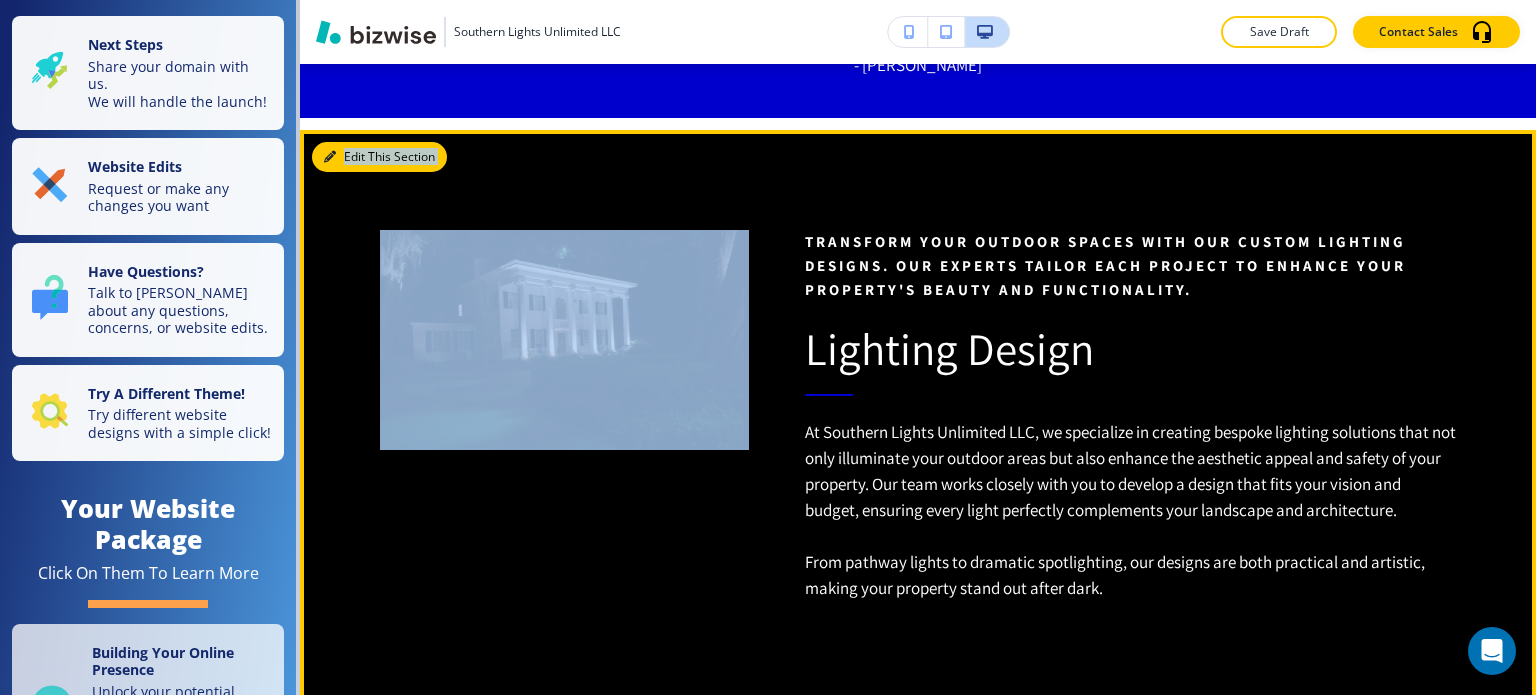 click on "Edit This Section" at bounding box center (379, 157) 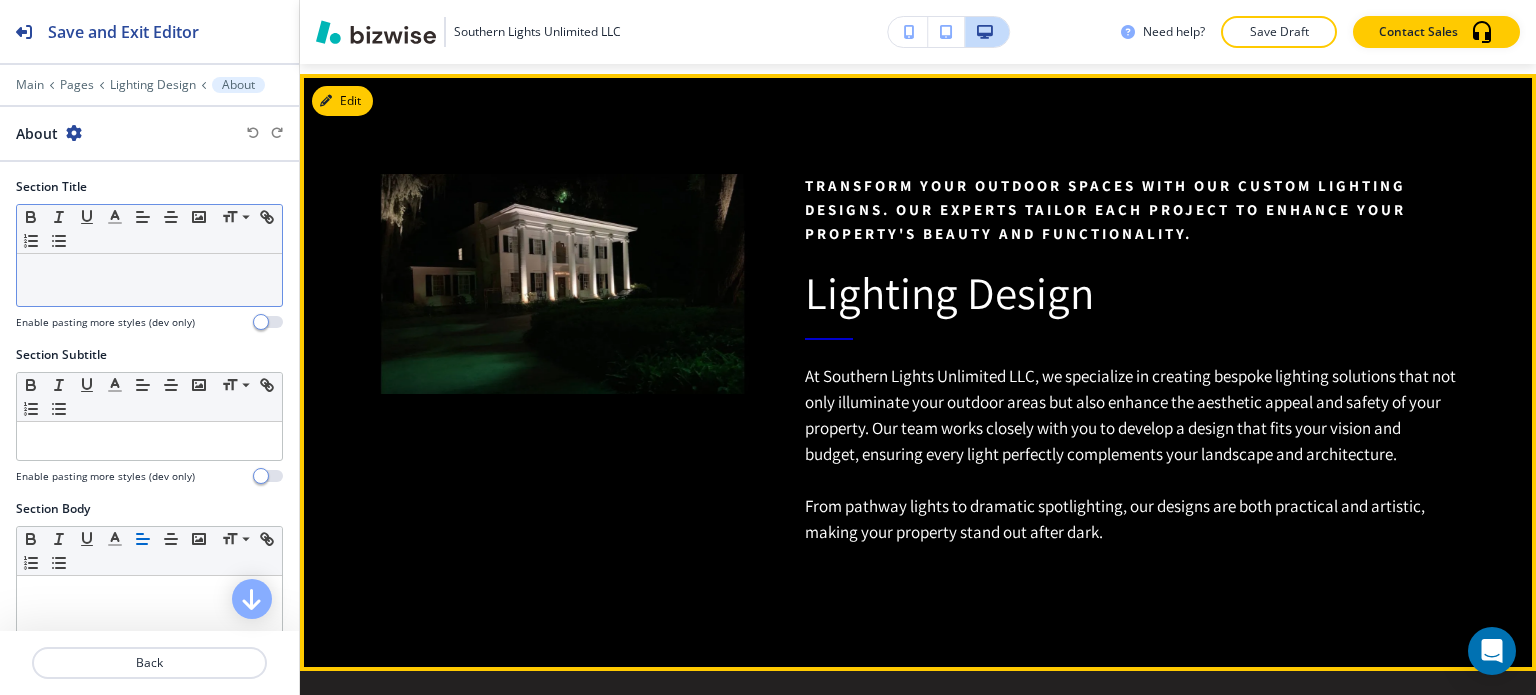 scroll, scrollTop: 1166, scrollLeft: 0, axis: vertical 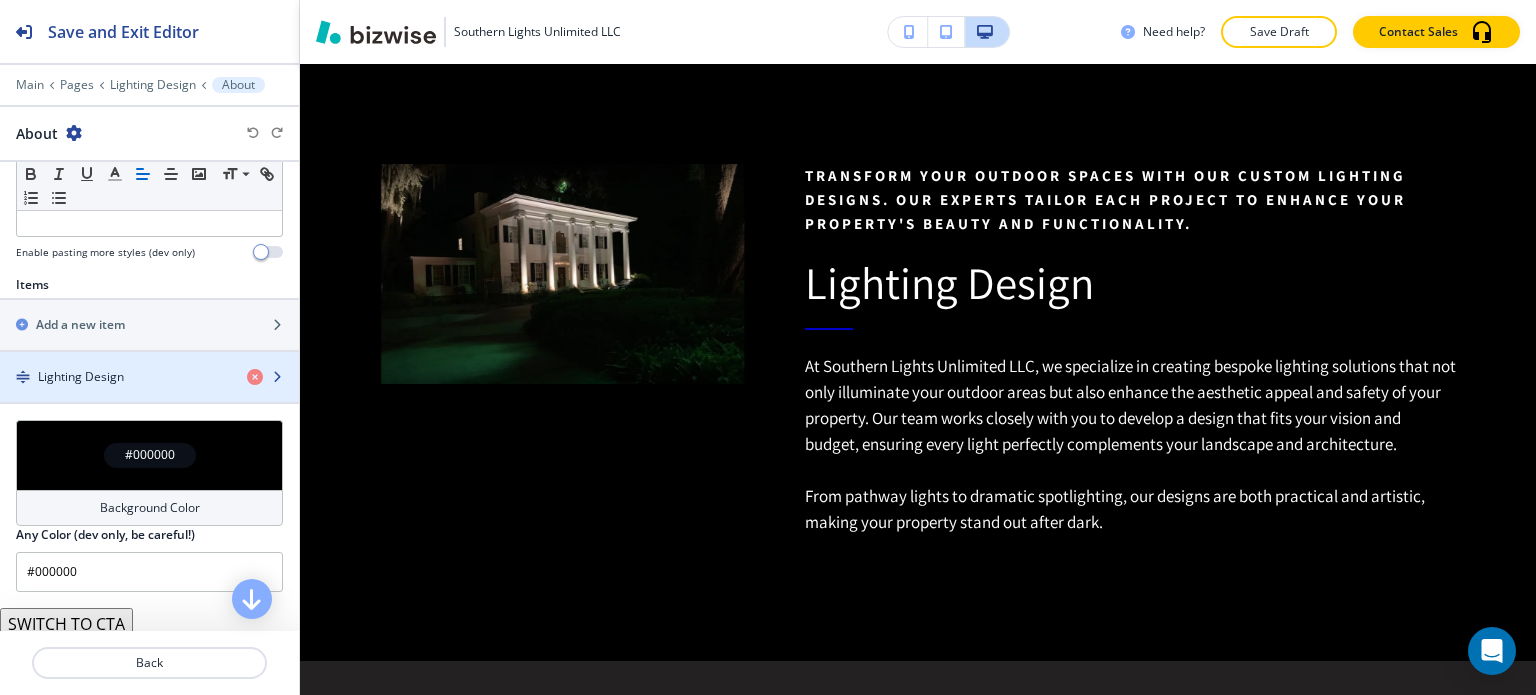 click on "Lighting Design" at bounding box center (81, 377) 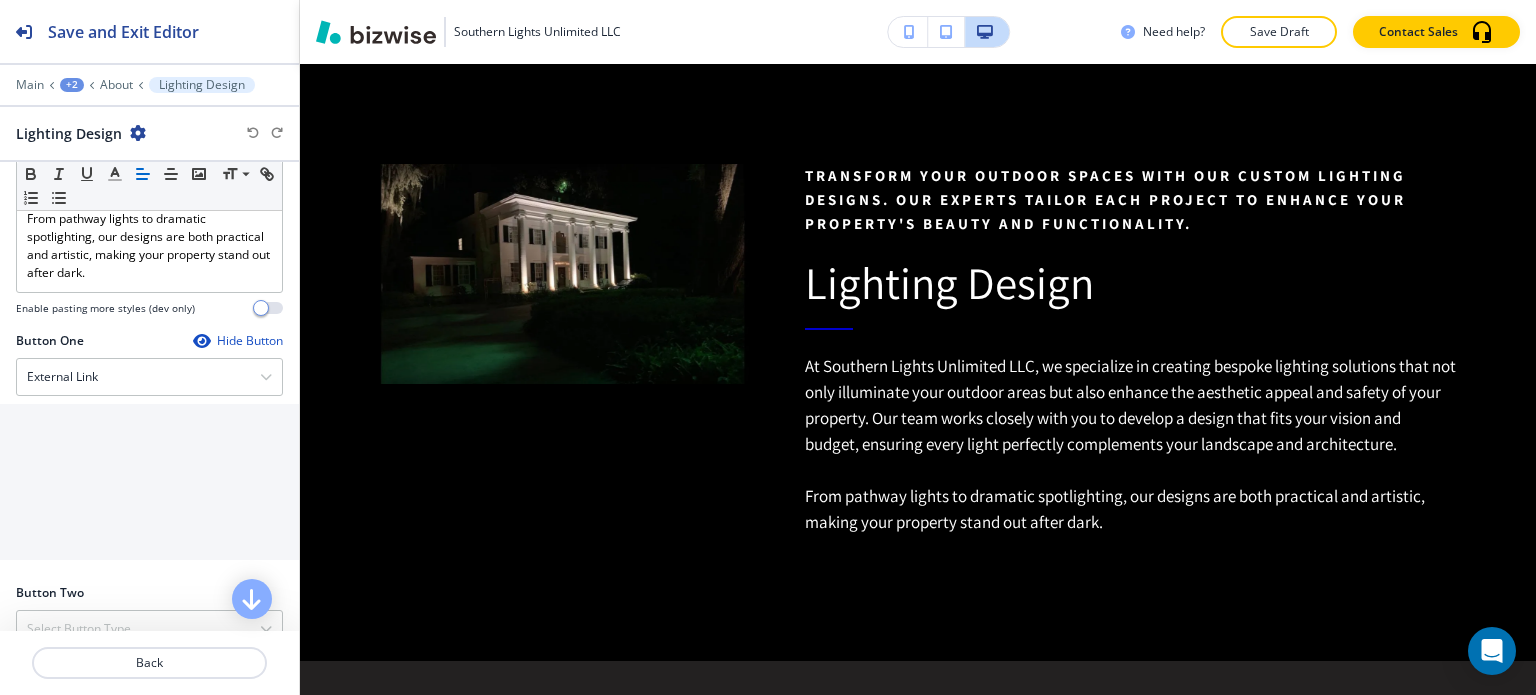 scroll, scrollTop: 800, scrollLeft: 0, axis: vertical 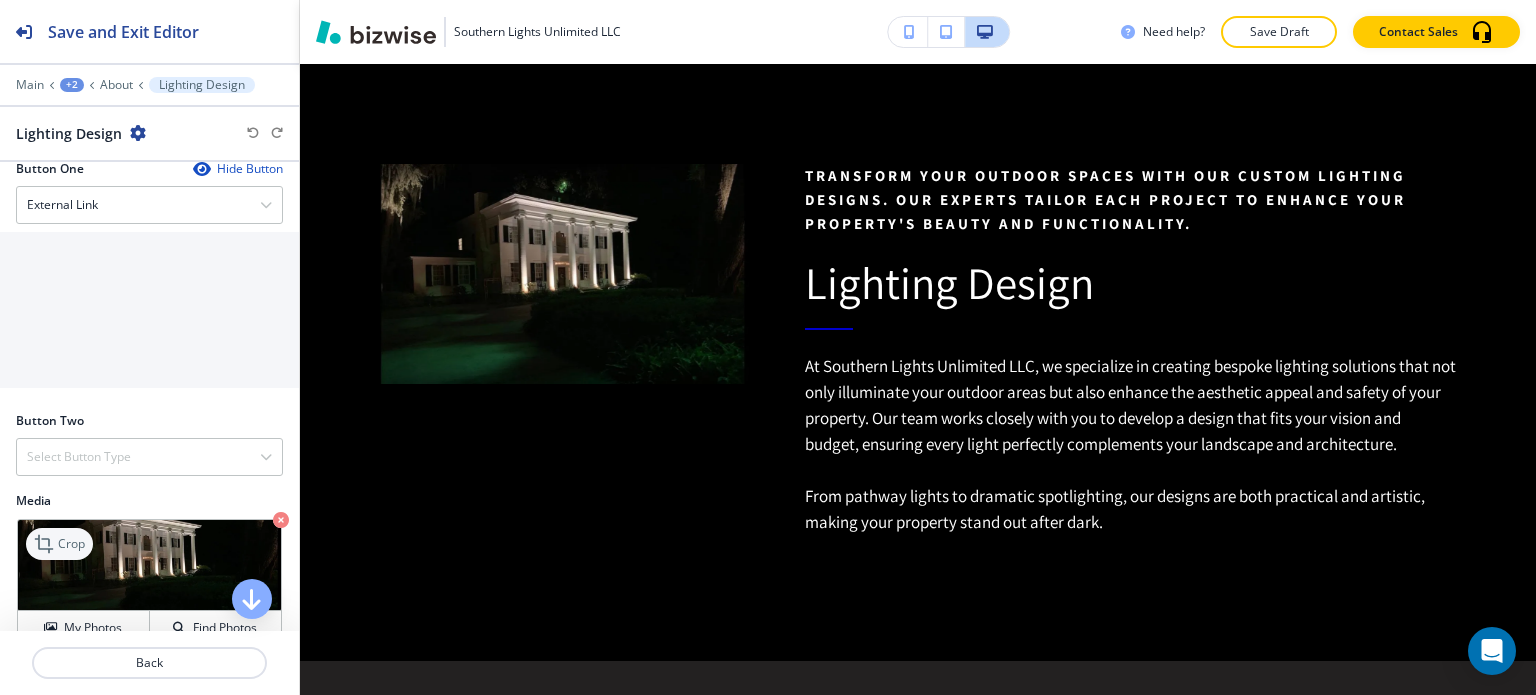 click on "Crop" at bounding box center [71, 544] 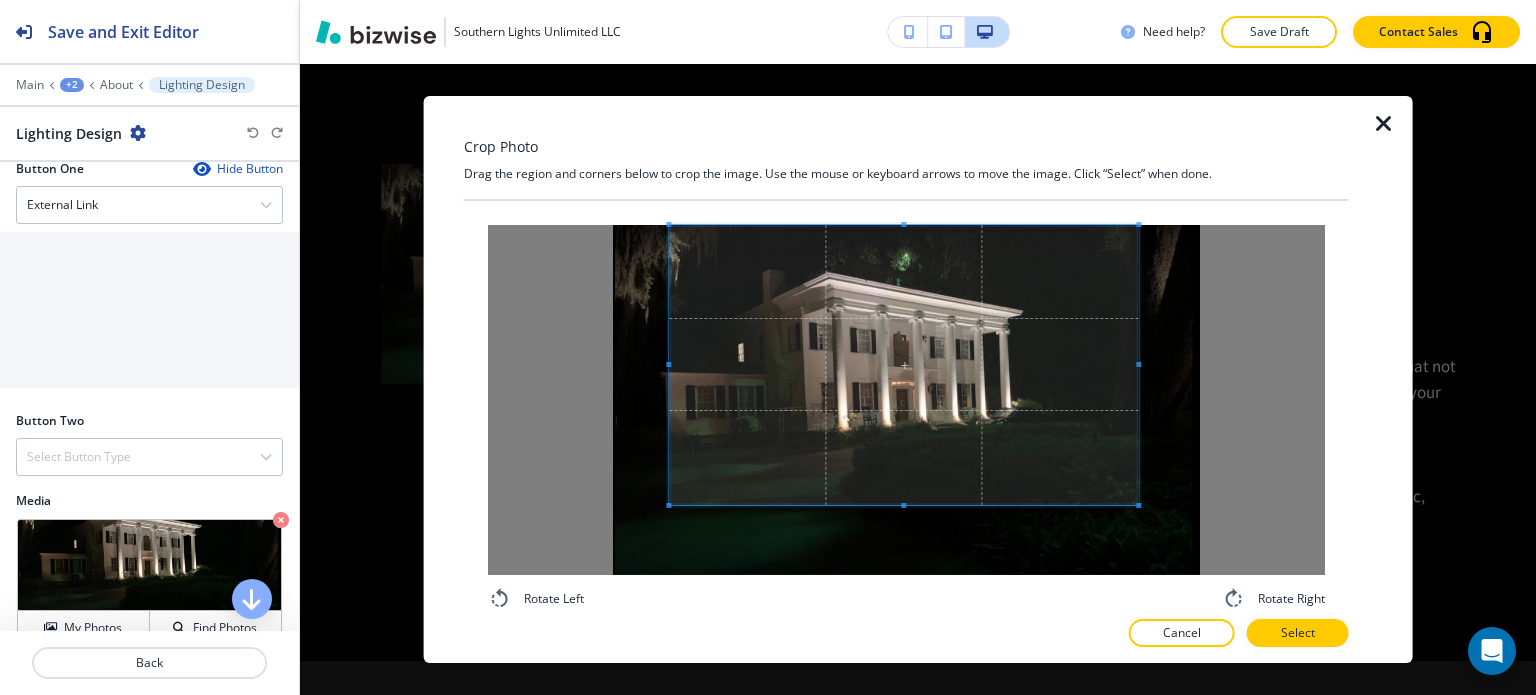 click at bounding box center (903, 365) 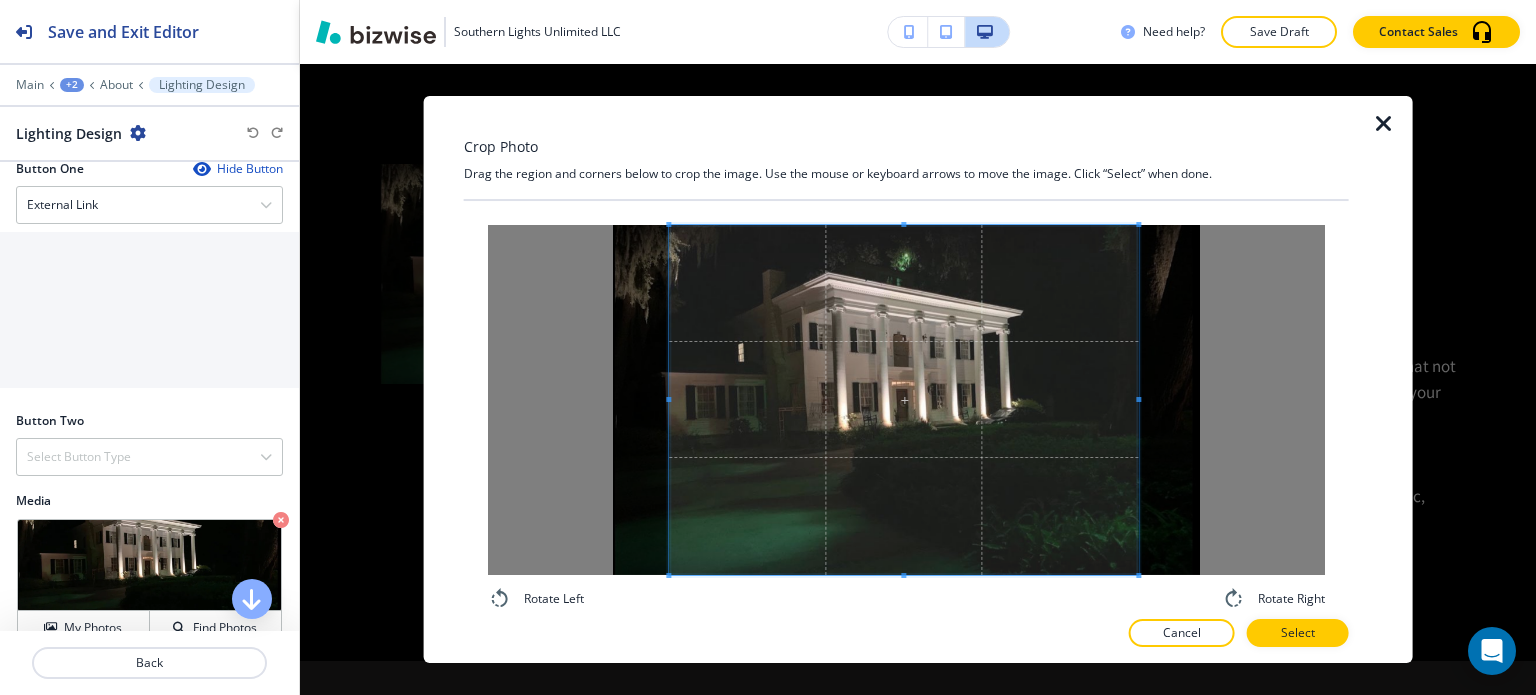 click on "Rotate Left Rotate Right" at bounding box center (906, 418) 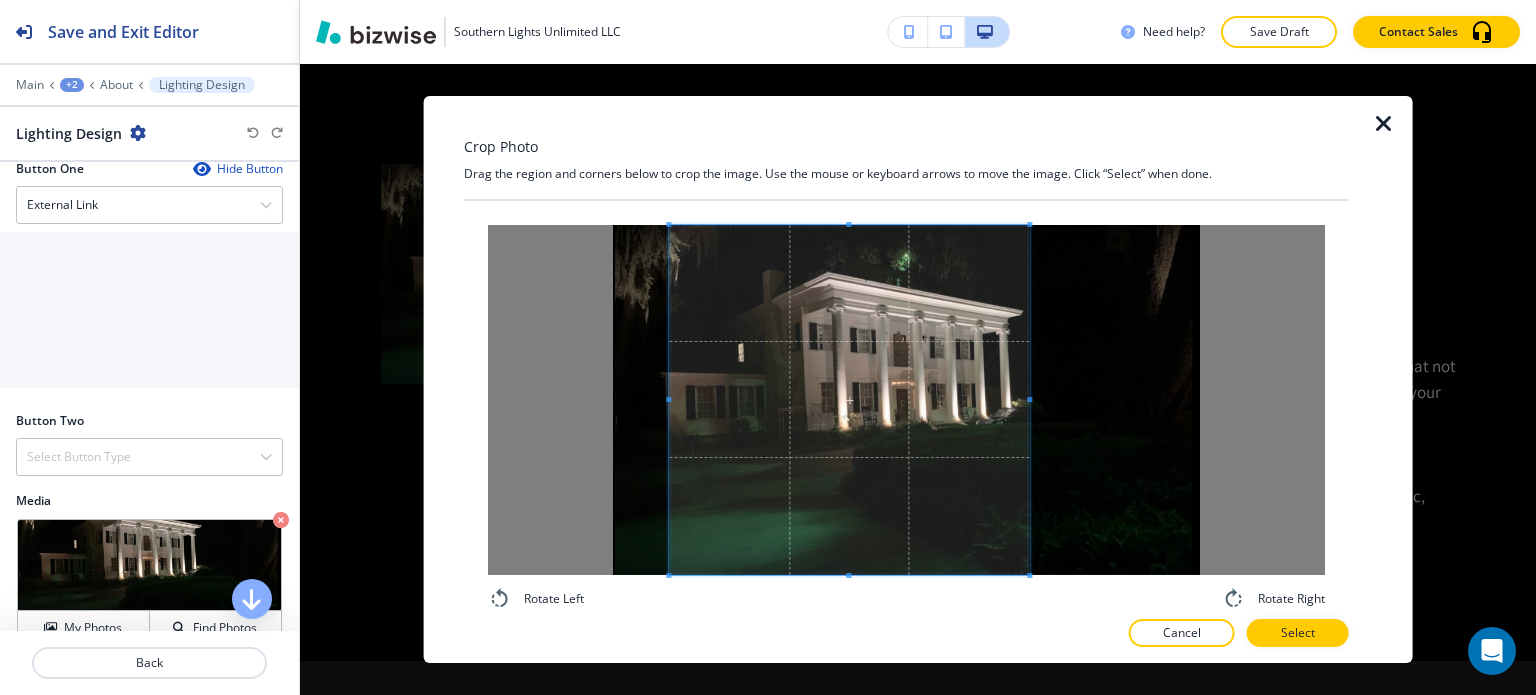 click at bounding box center (849, 400) 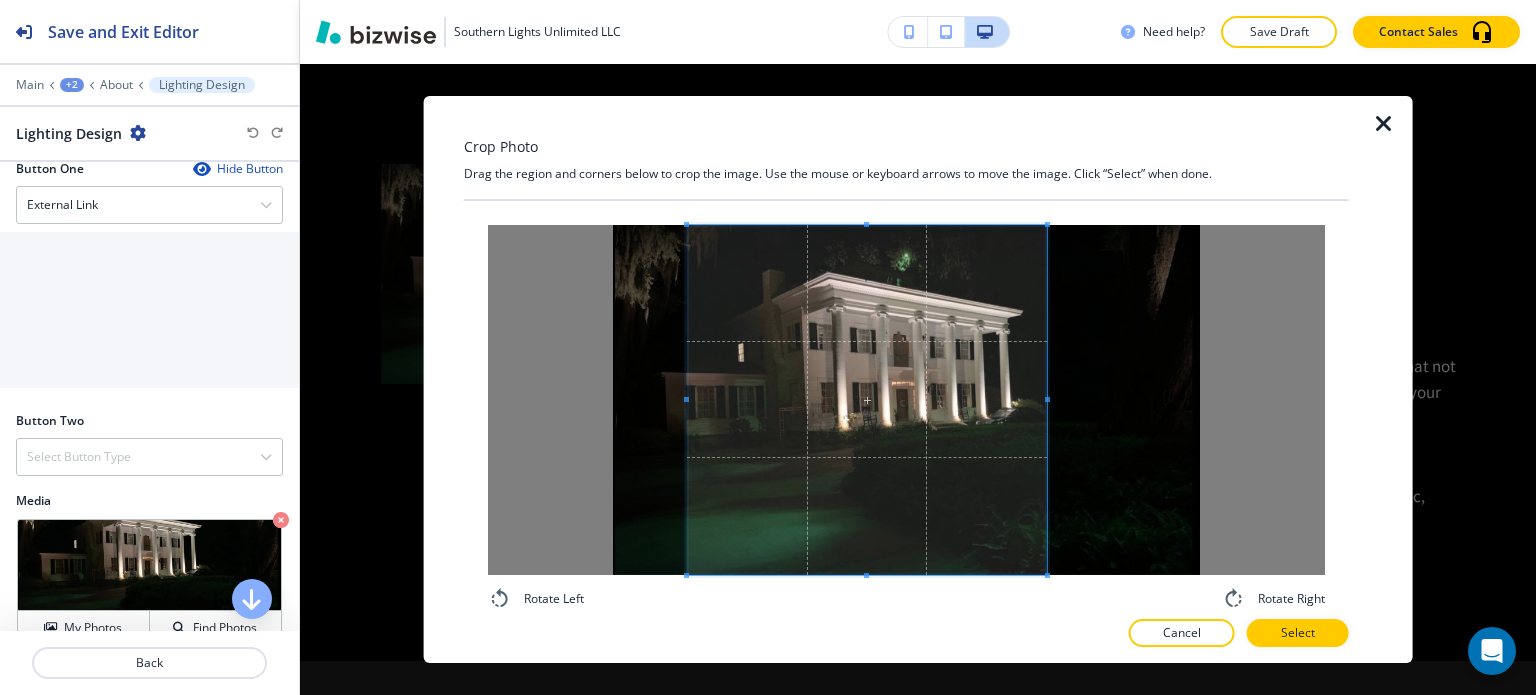 click at bounding box center (867, 400) 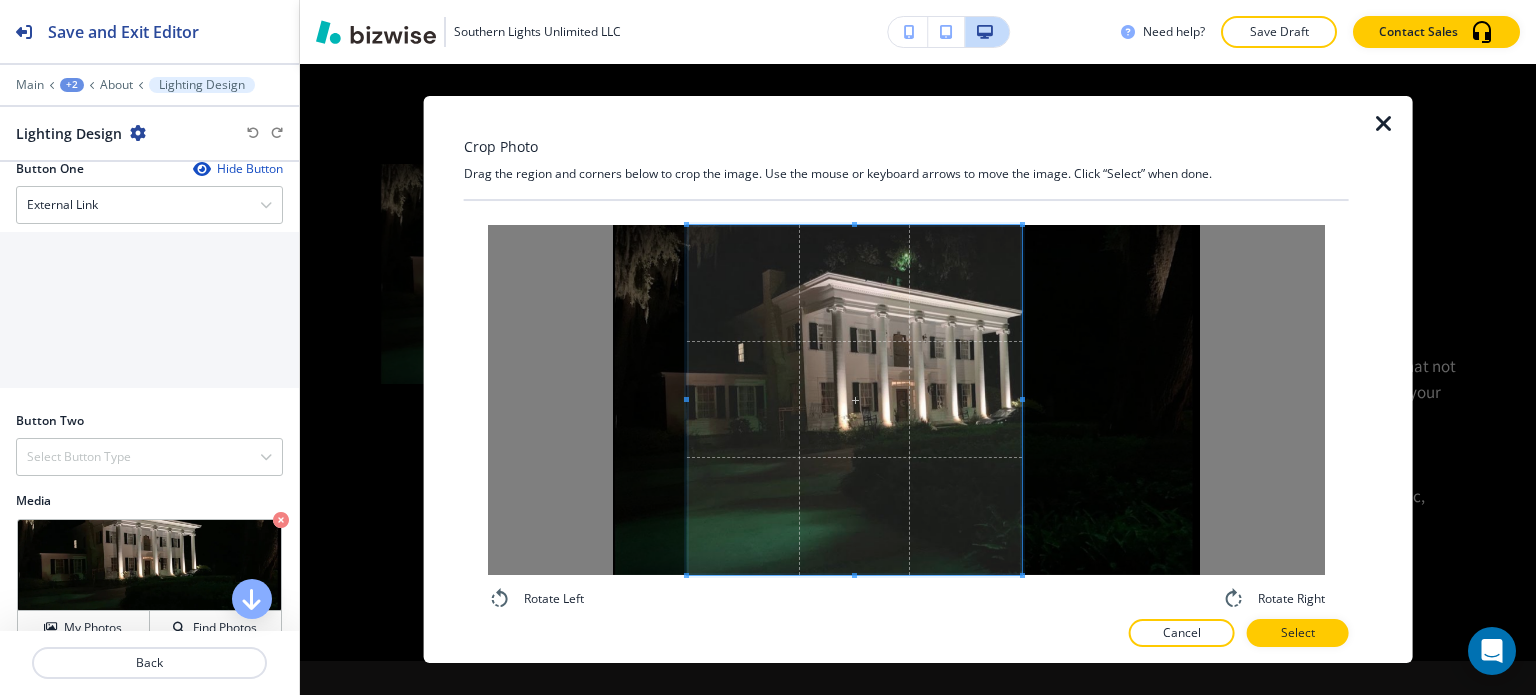 click at bounding box center (854, 400) 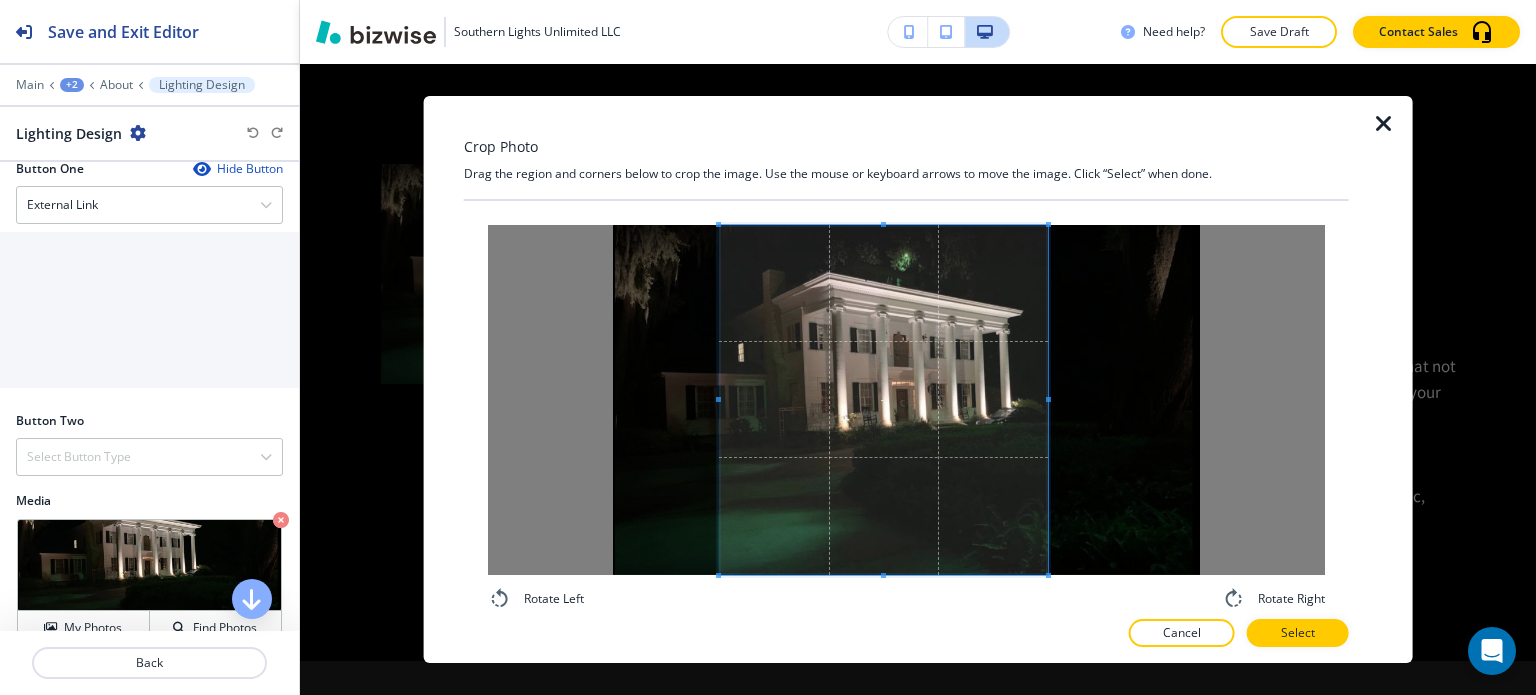 click at bounding box center (883, 400) 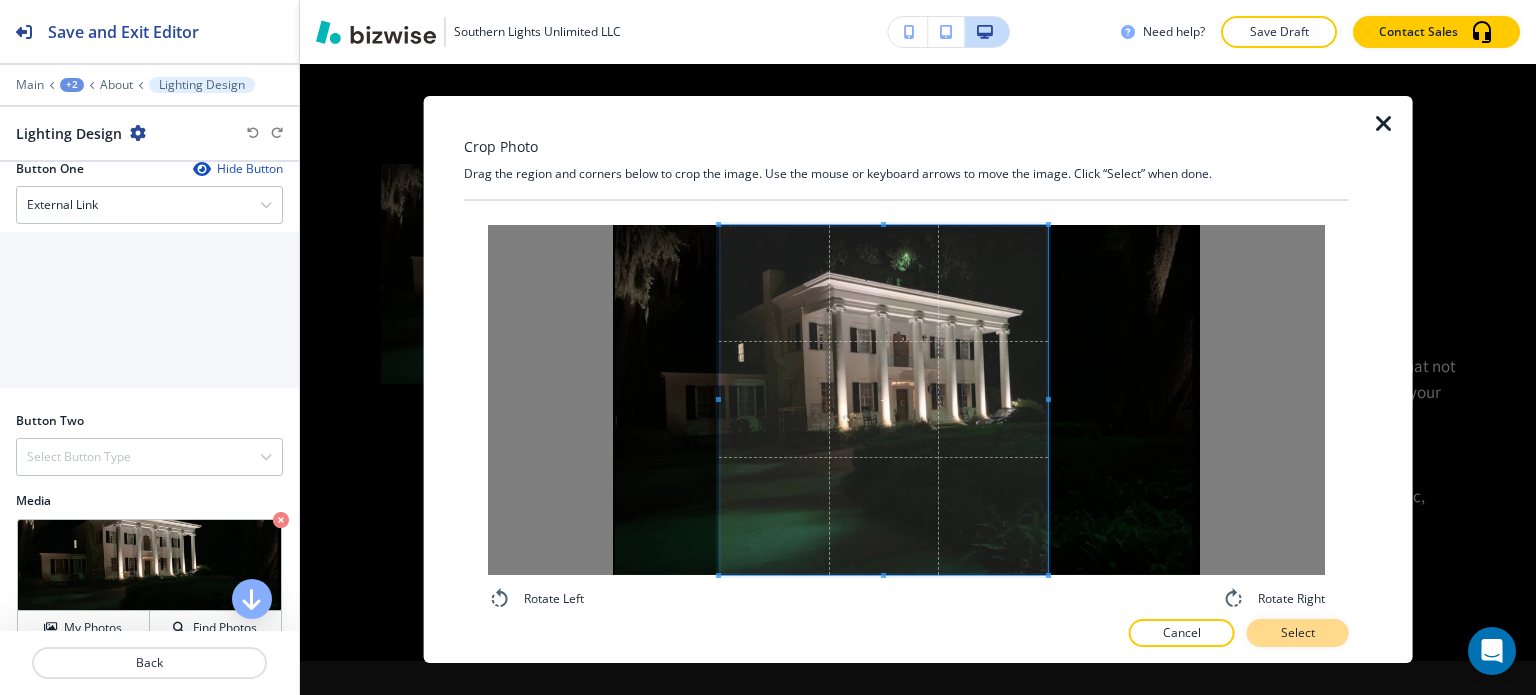 click on "Select" at bounding box center (1298, 633) 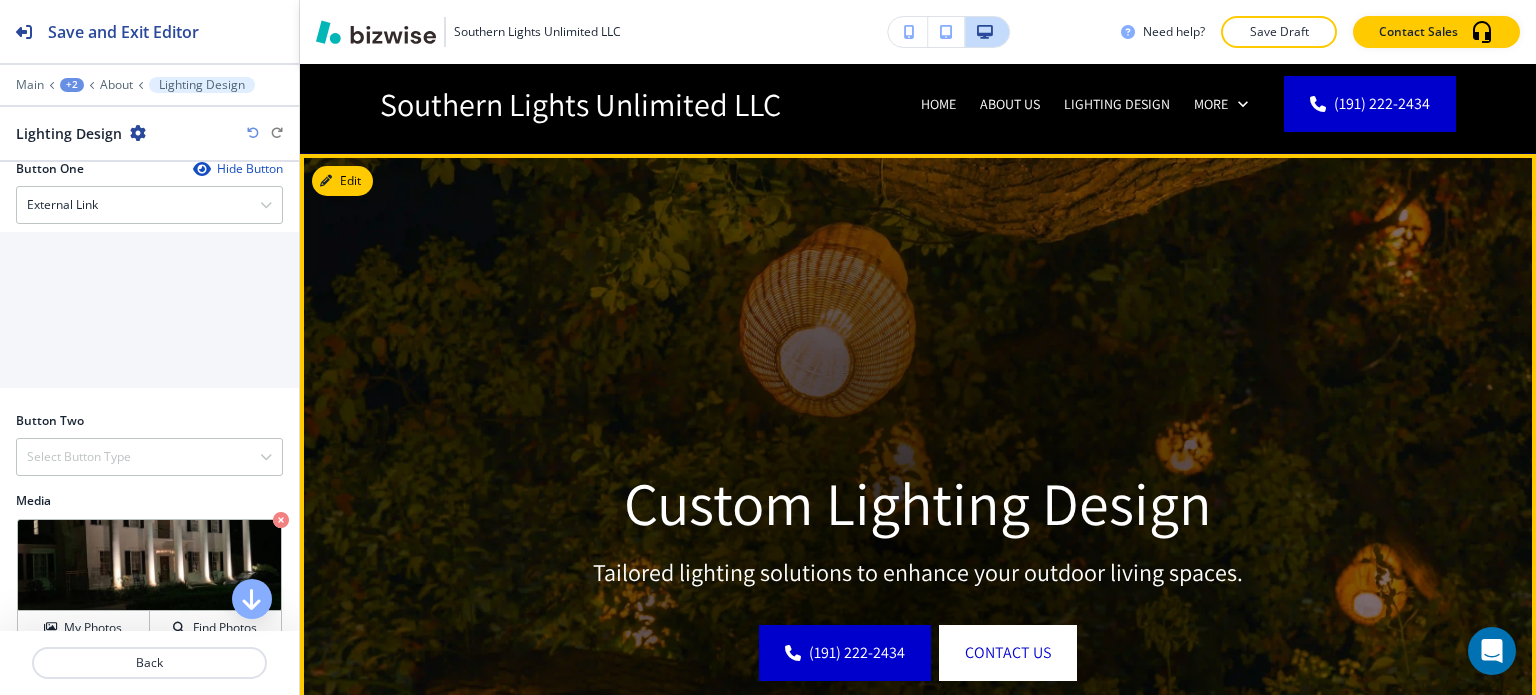 scroll, scrollTop: 0, scrollLeft: 0, axis: both 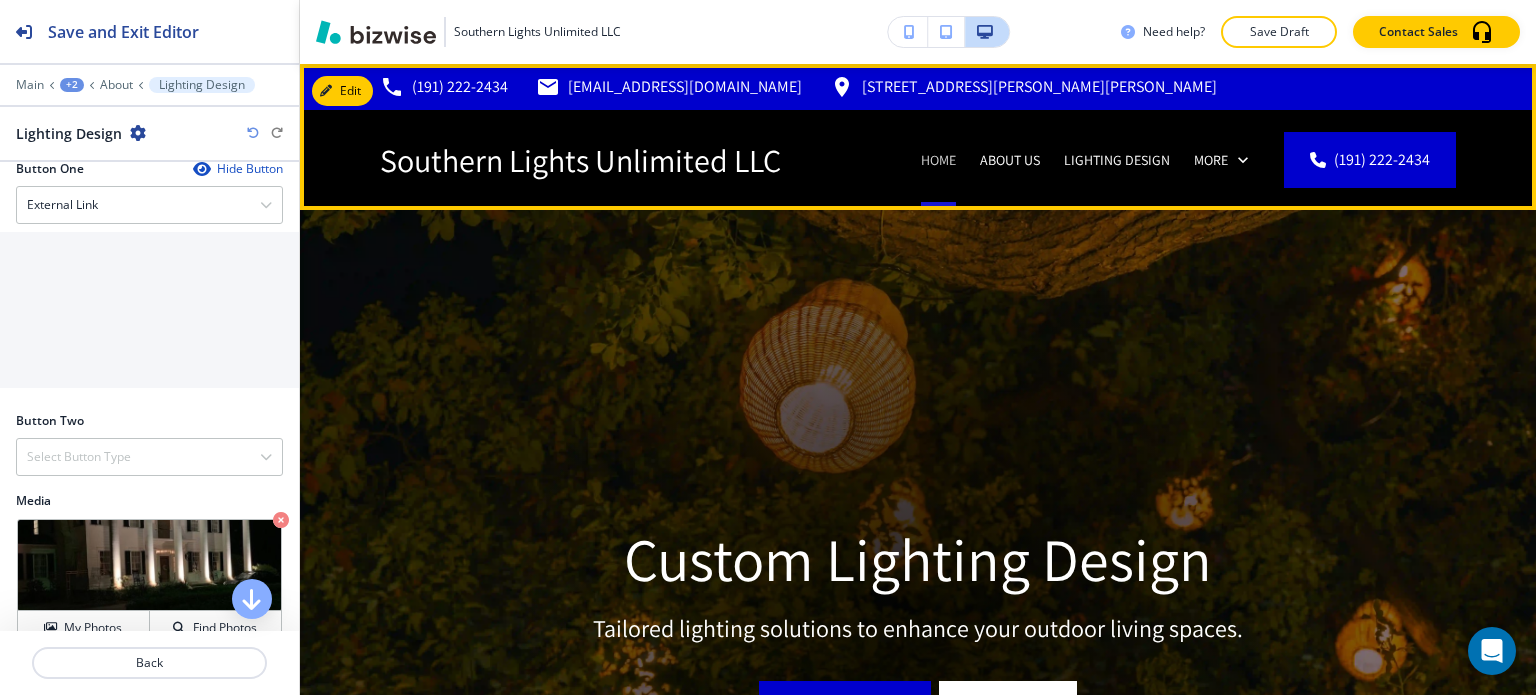 click on "Home" at bounding box center [938, 160] 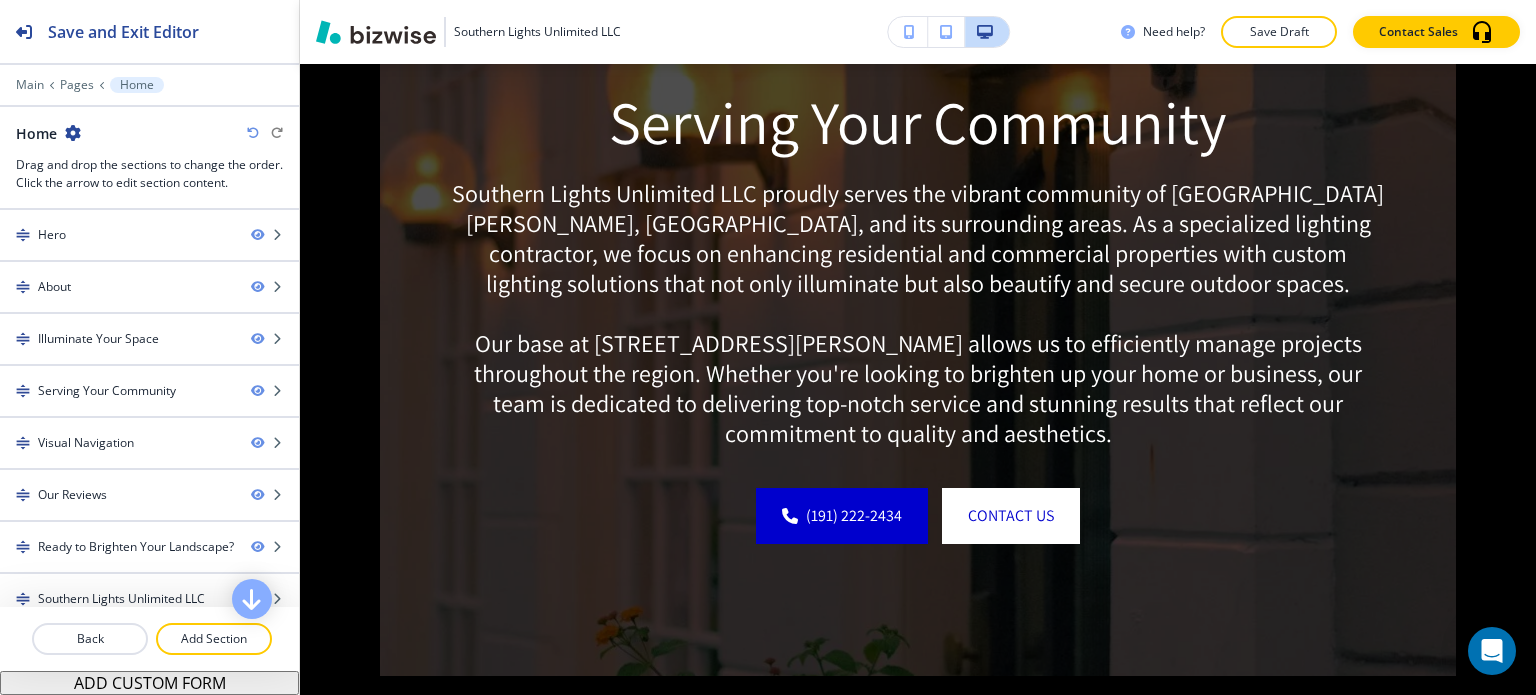 scroll, scrollTop: 2400, scrollLeft: 0, axis: vertical 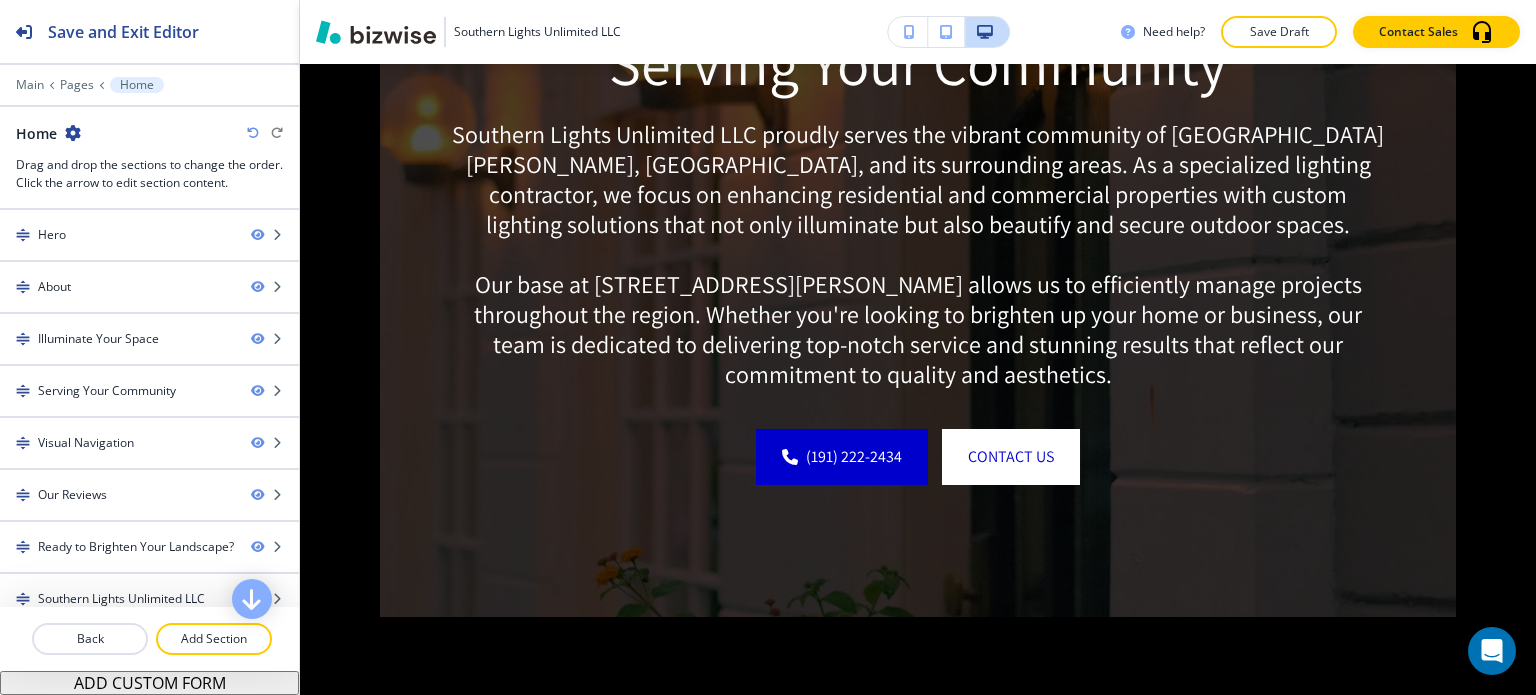 drag, startPoint x: 1516, startPoint y: 275, endPoint x: 1533, endPoint y: 176, distance: 100.44899 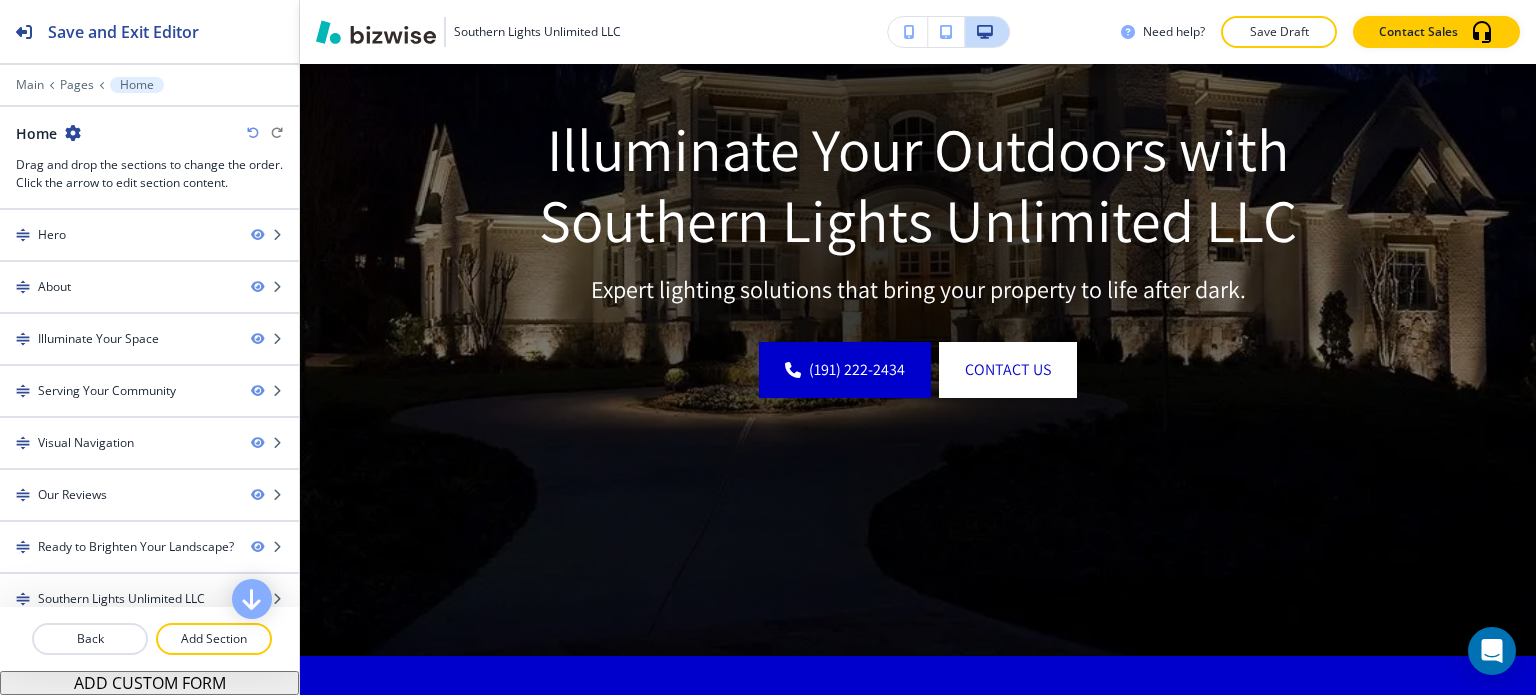 scroll, scrollTop: 0, scrollLeft: 0, axis: both 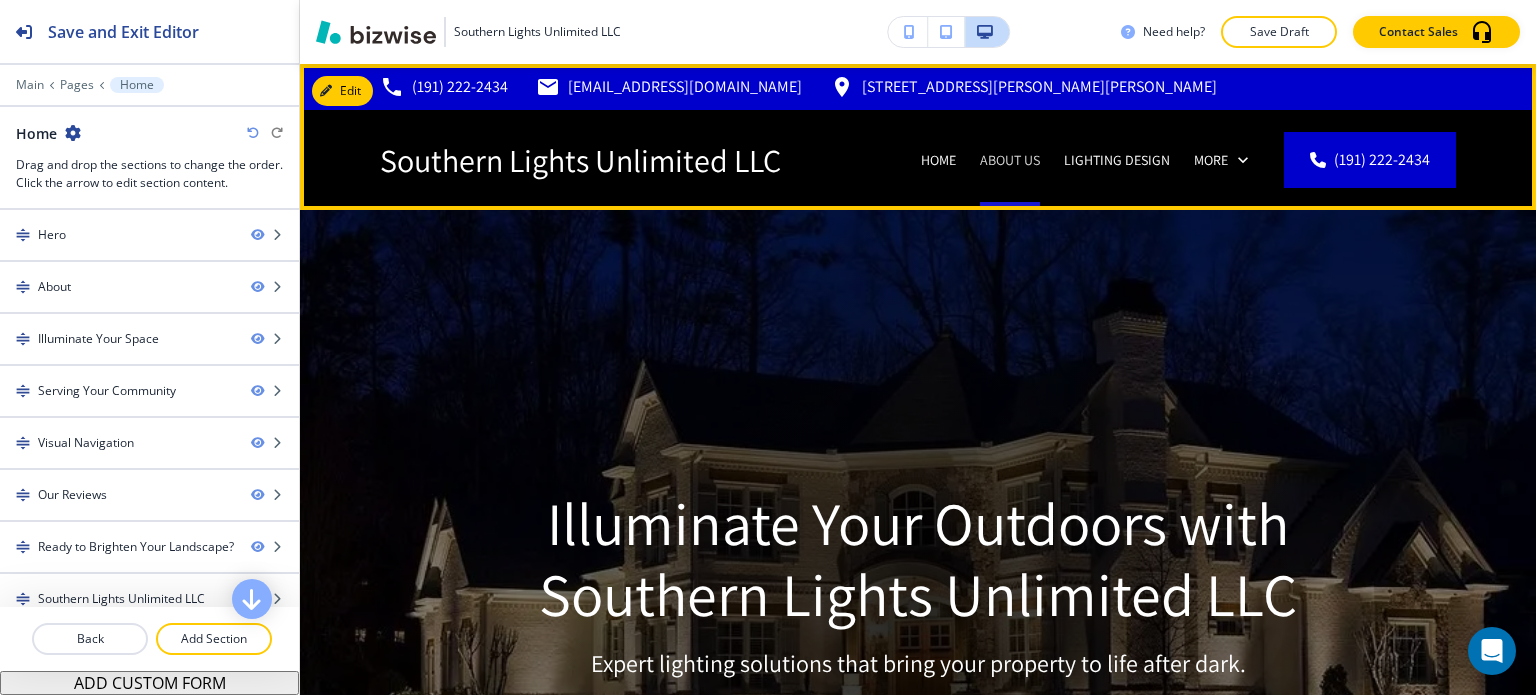 click on "About Us" at bounding box center [1010, 160] 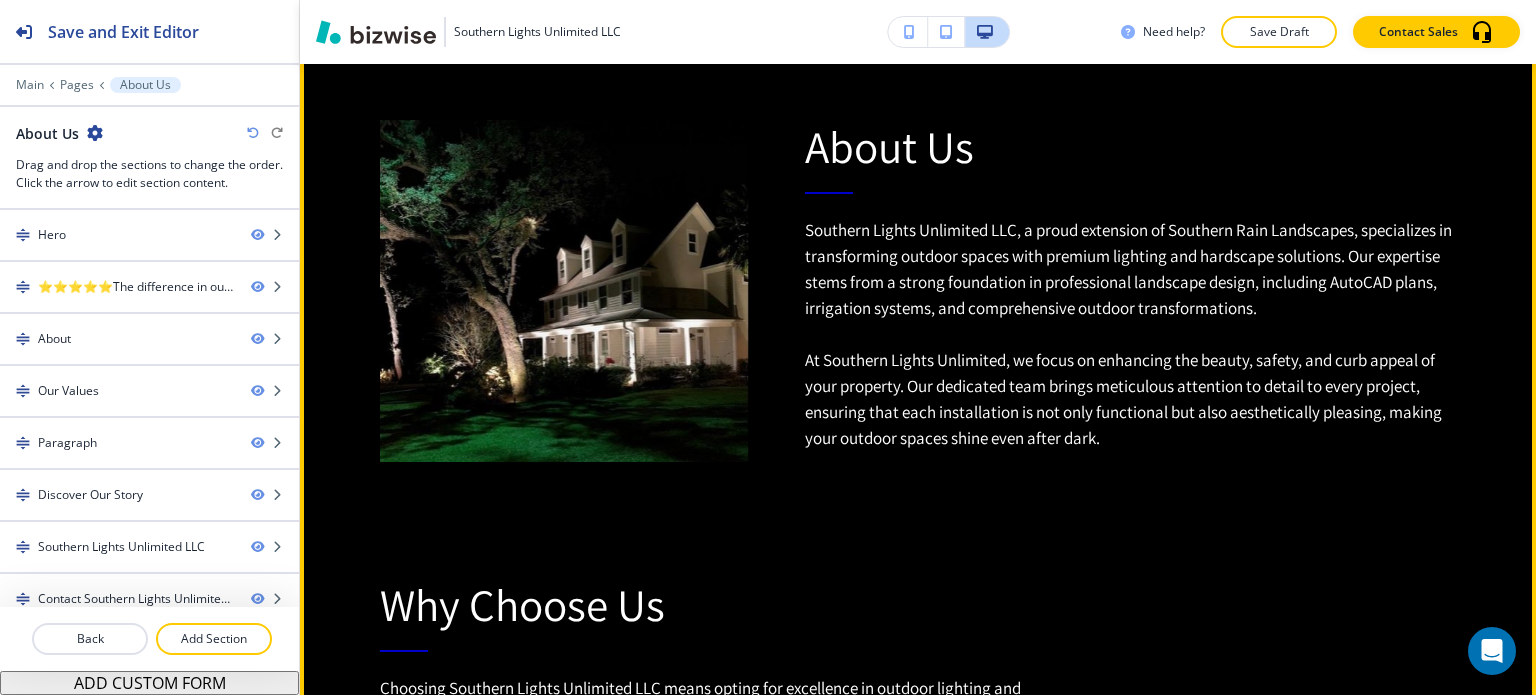 scroll, scrollTop: 1600, scrollLeft: 0, axis: vertical 